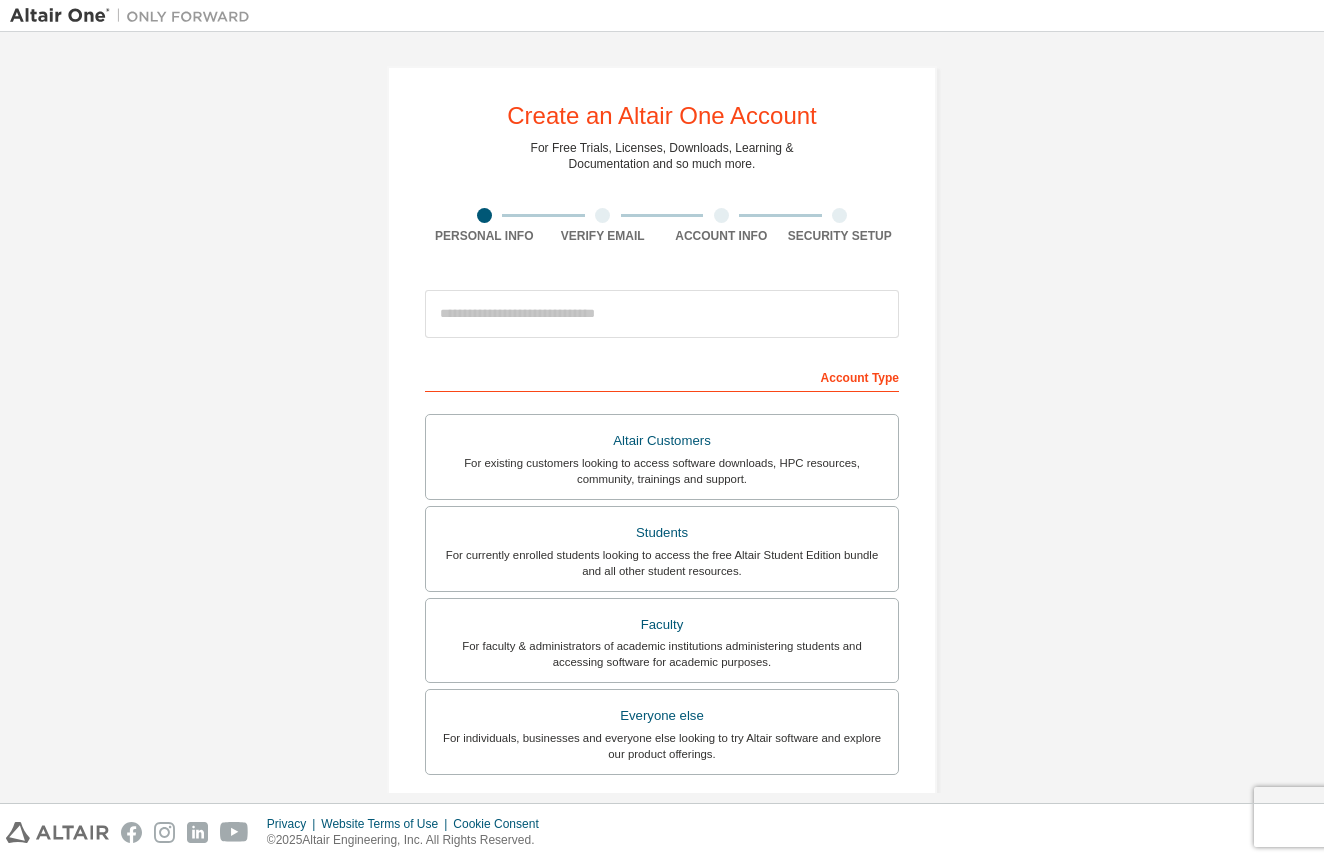 scroll, scrollTop: 0, scrollLeft: 0, axis: both 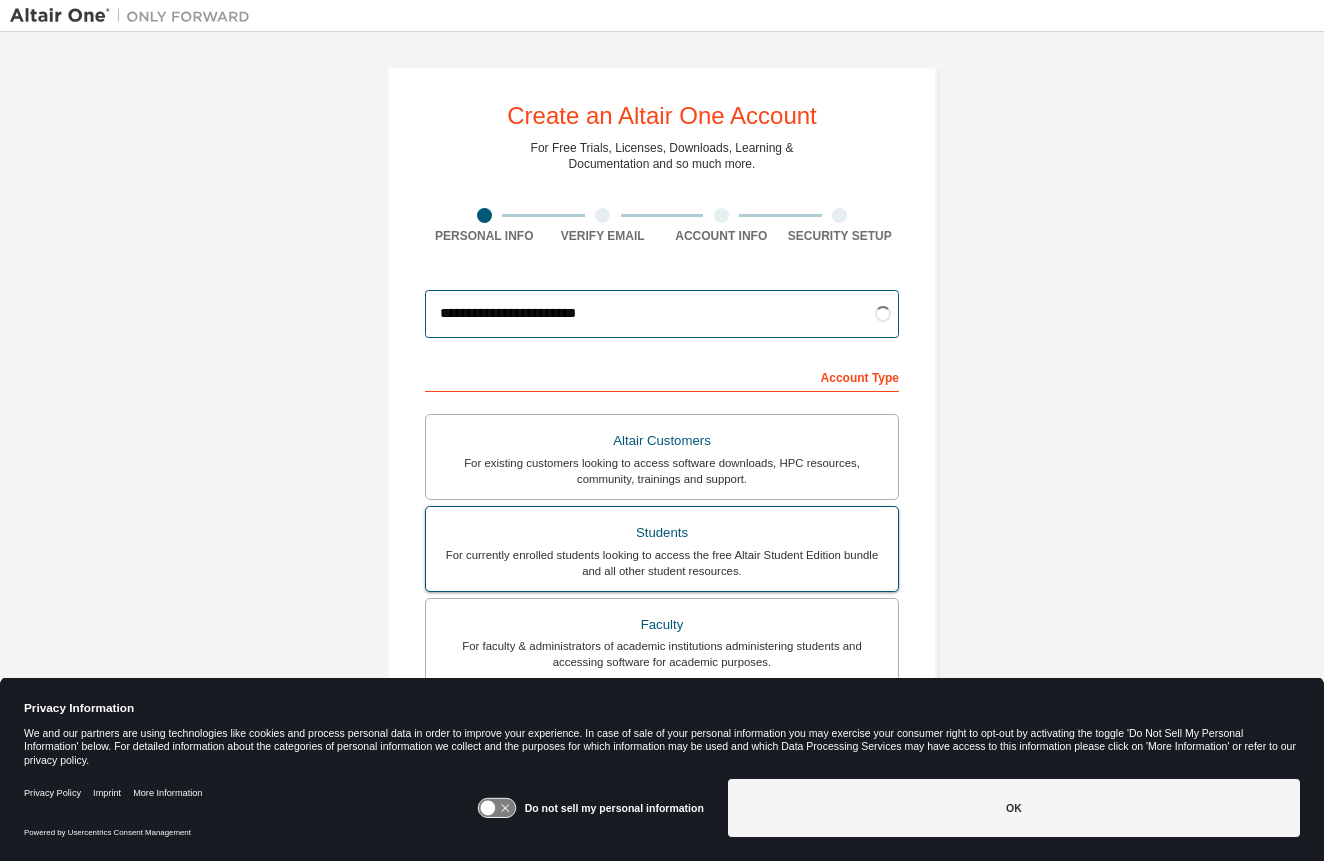 type on "**********" 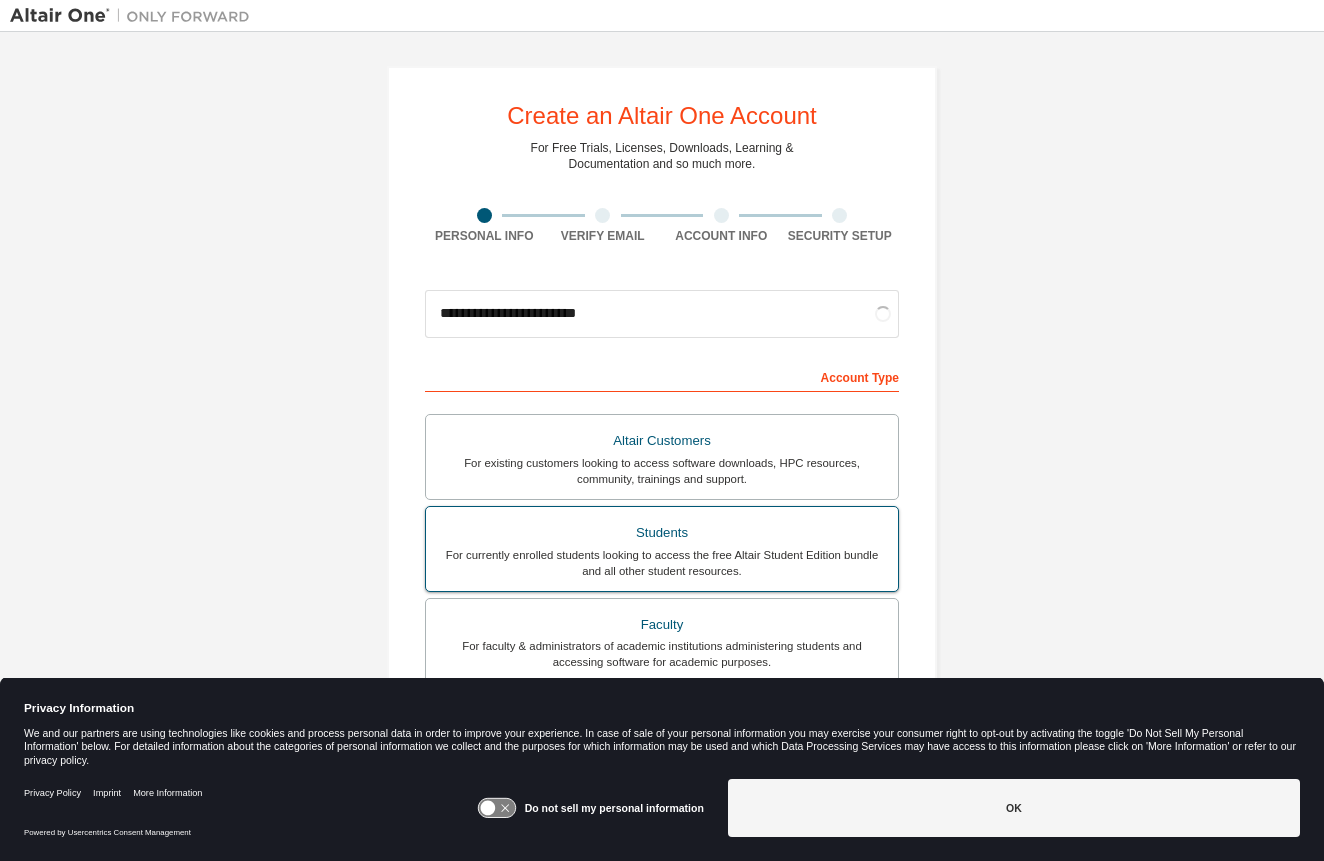 click on "Students" at bounding box center (662, 533) 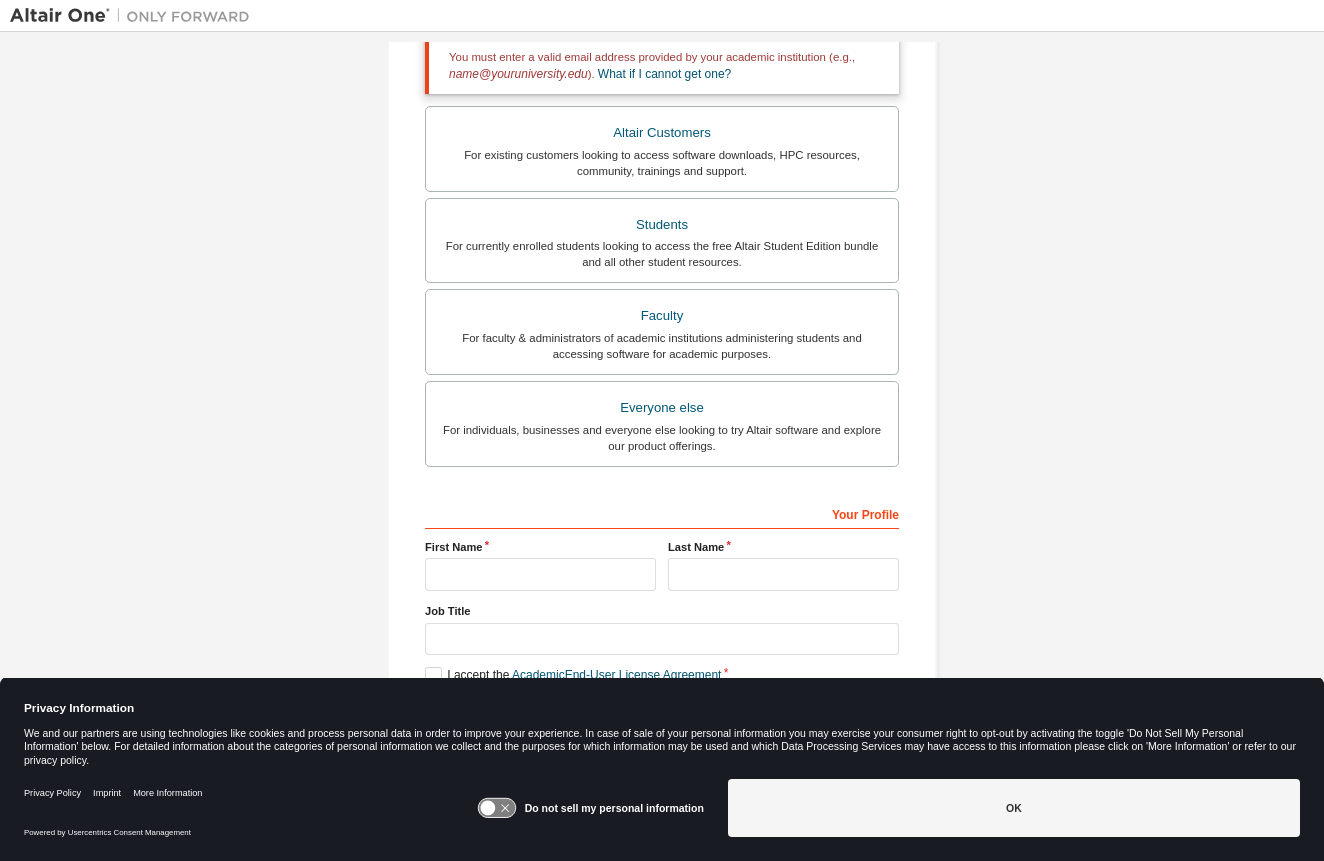 scroll, scrollTop: 382, scrollLeft: 0, axis: vertical 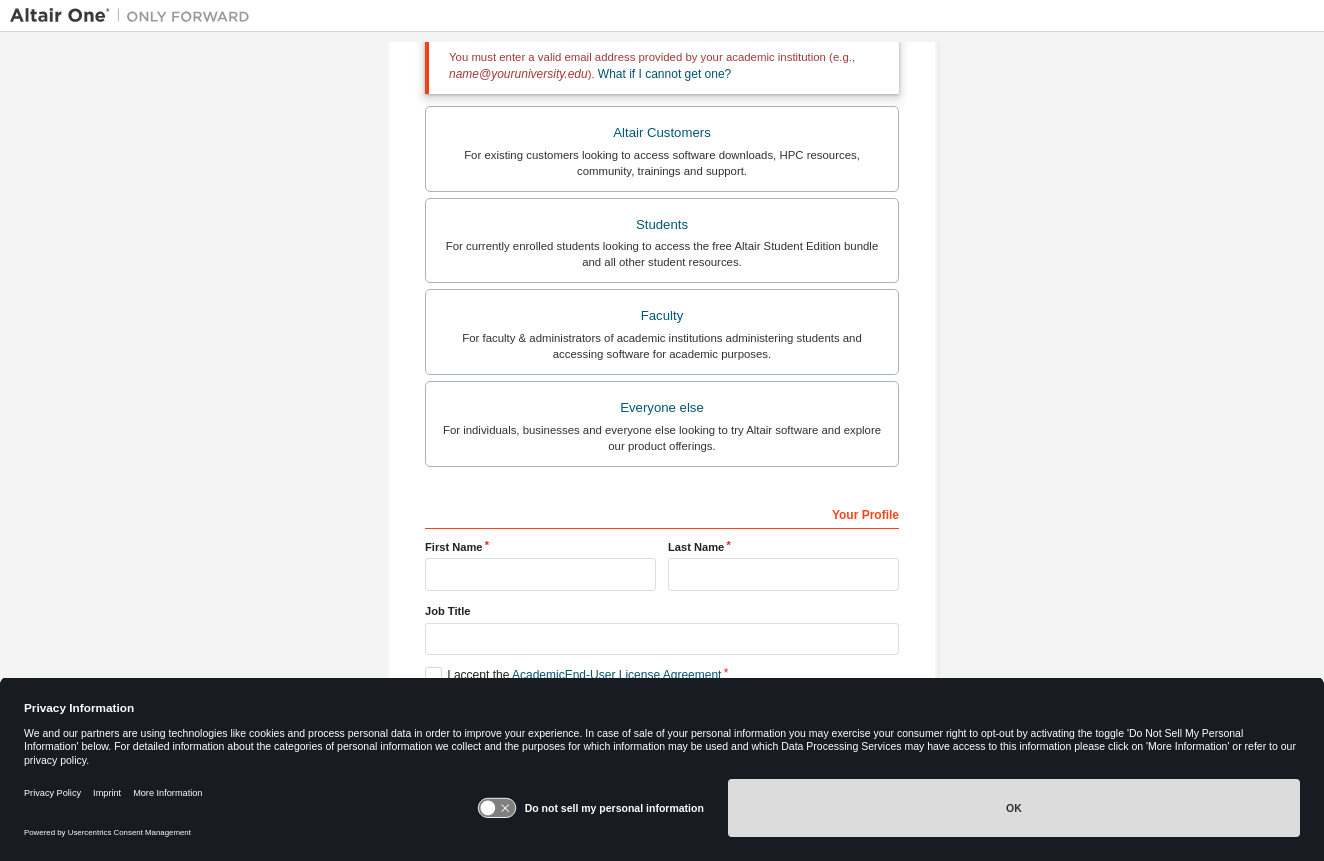 click on "OK" at bounding box center [1014, 808] 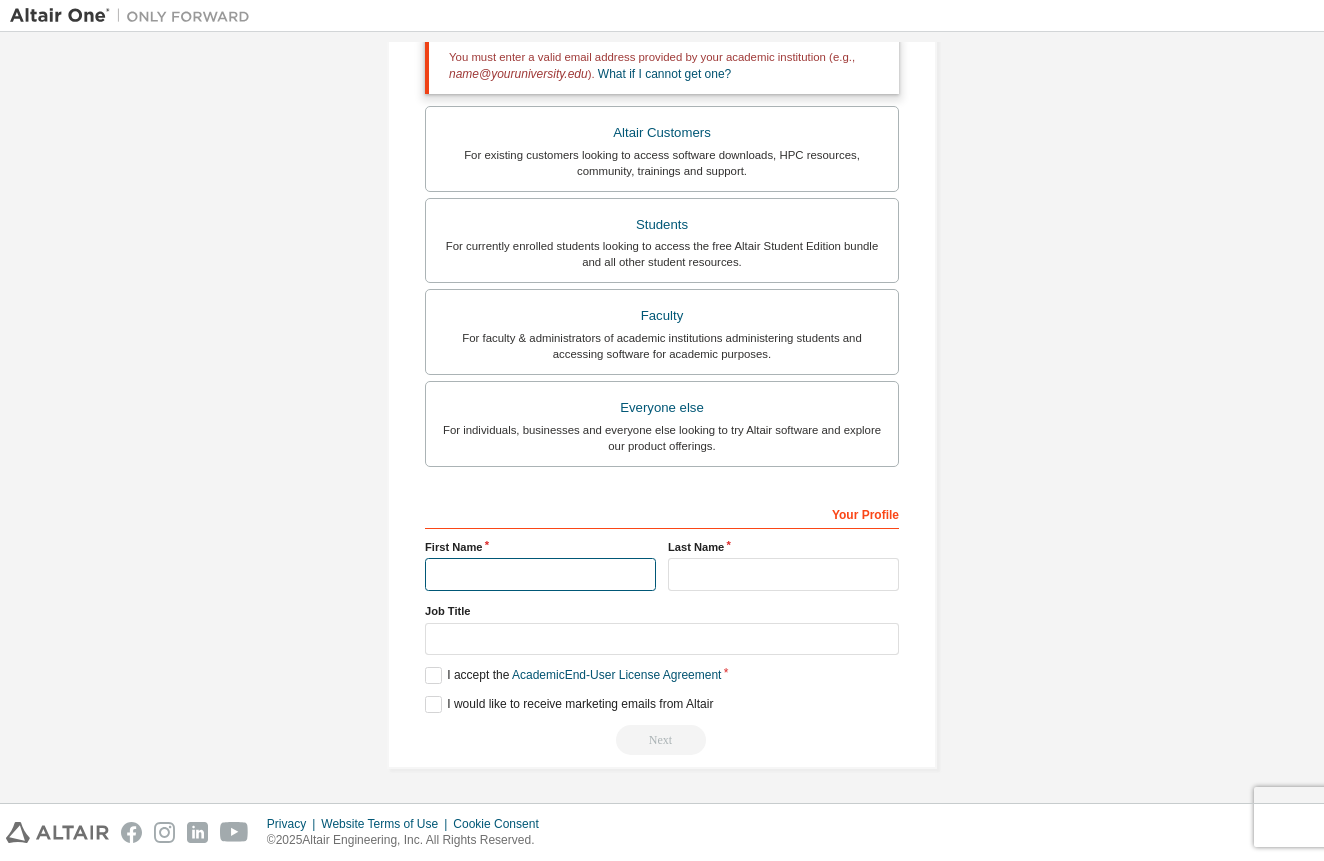 click at bounding box center (540, 574) 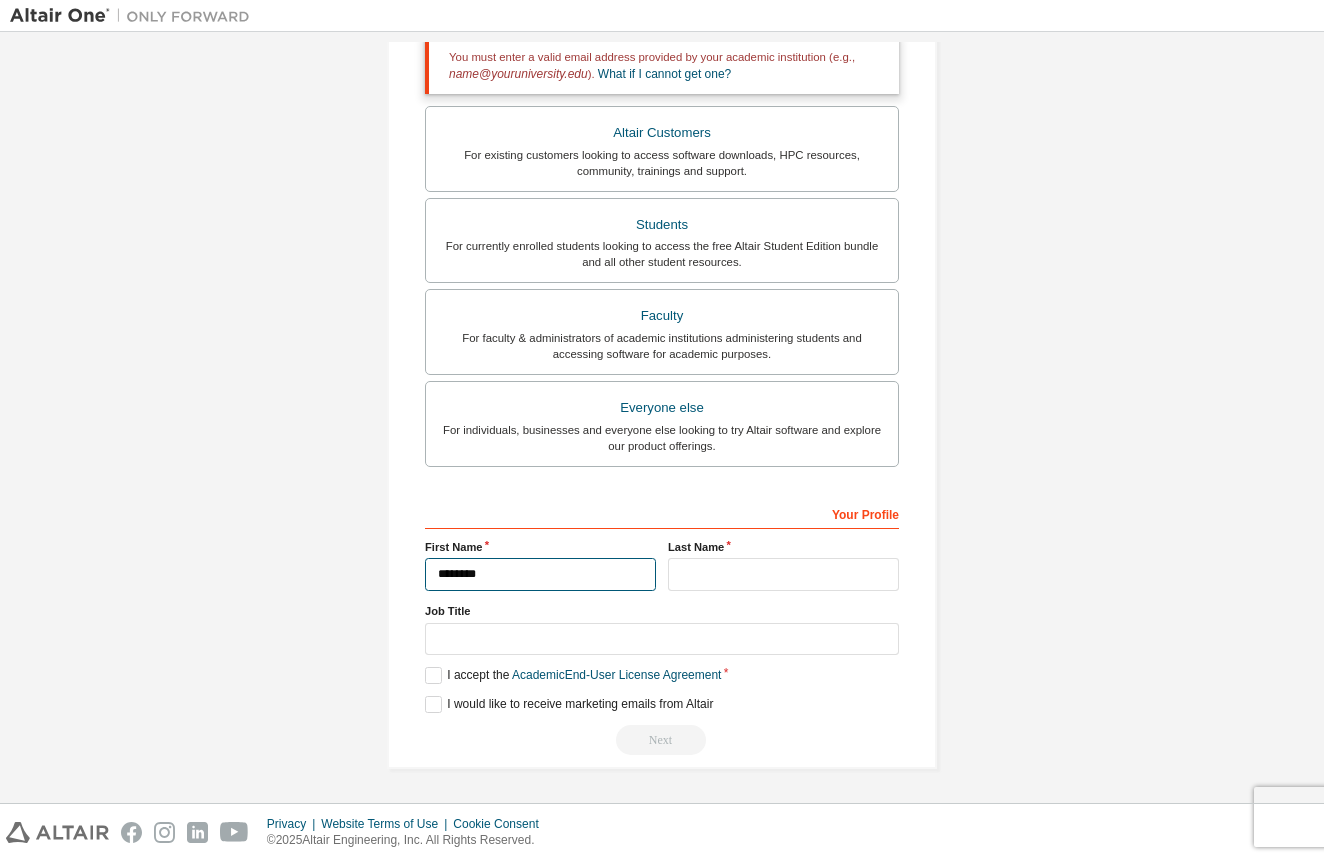 type on "*******" 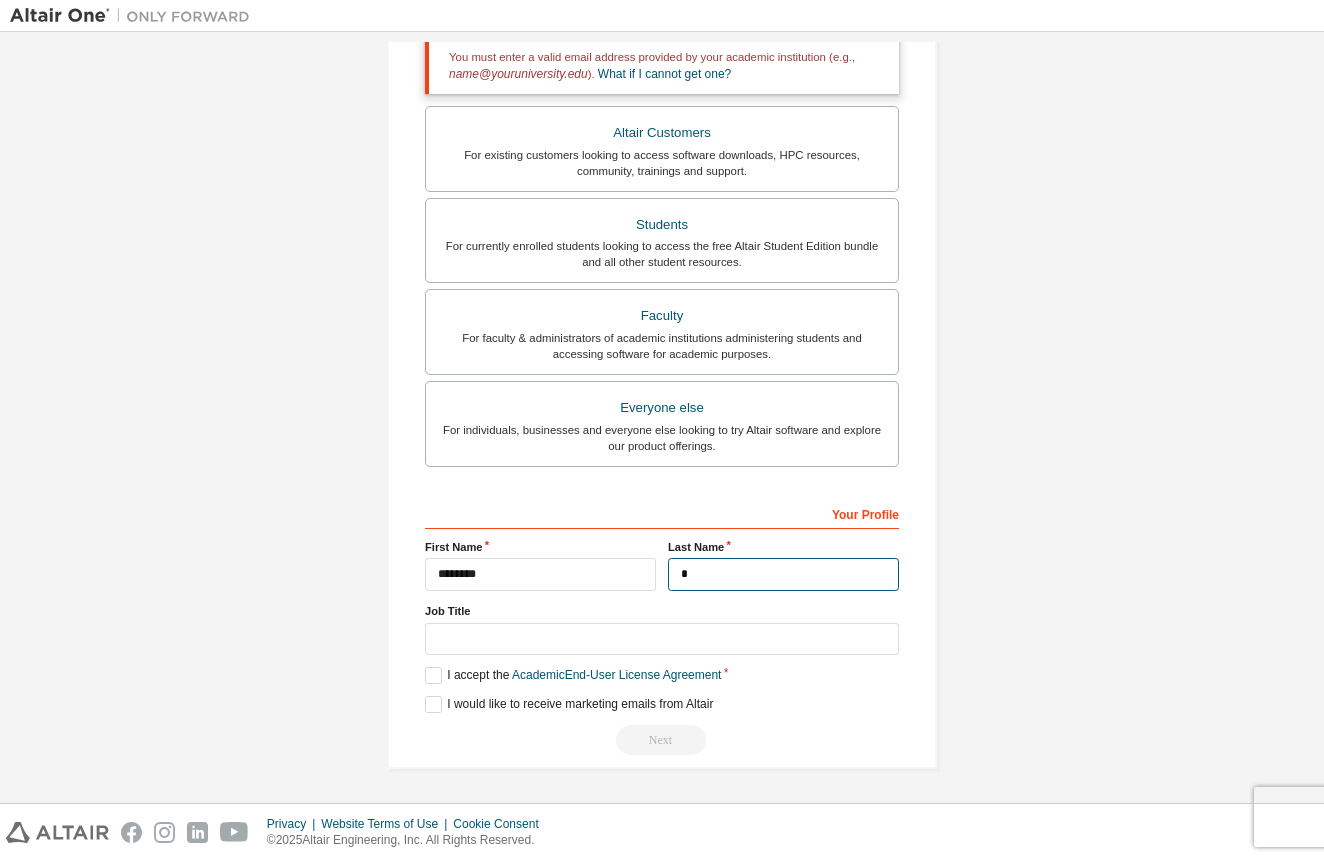 scroll, scrollTop: 378, scrollLeft: 0, axis: vertical 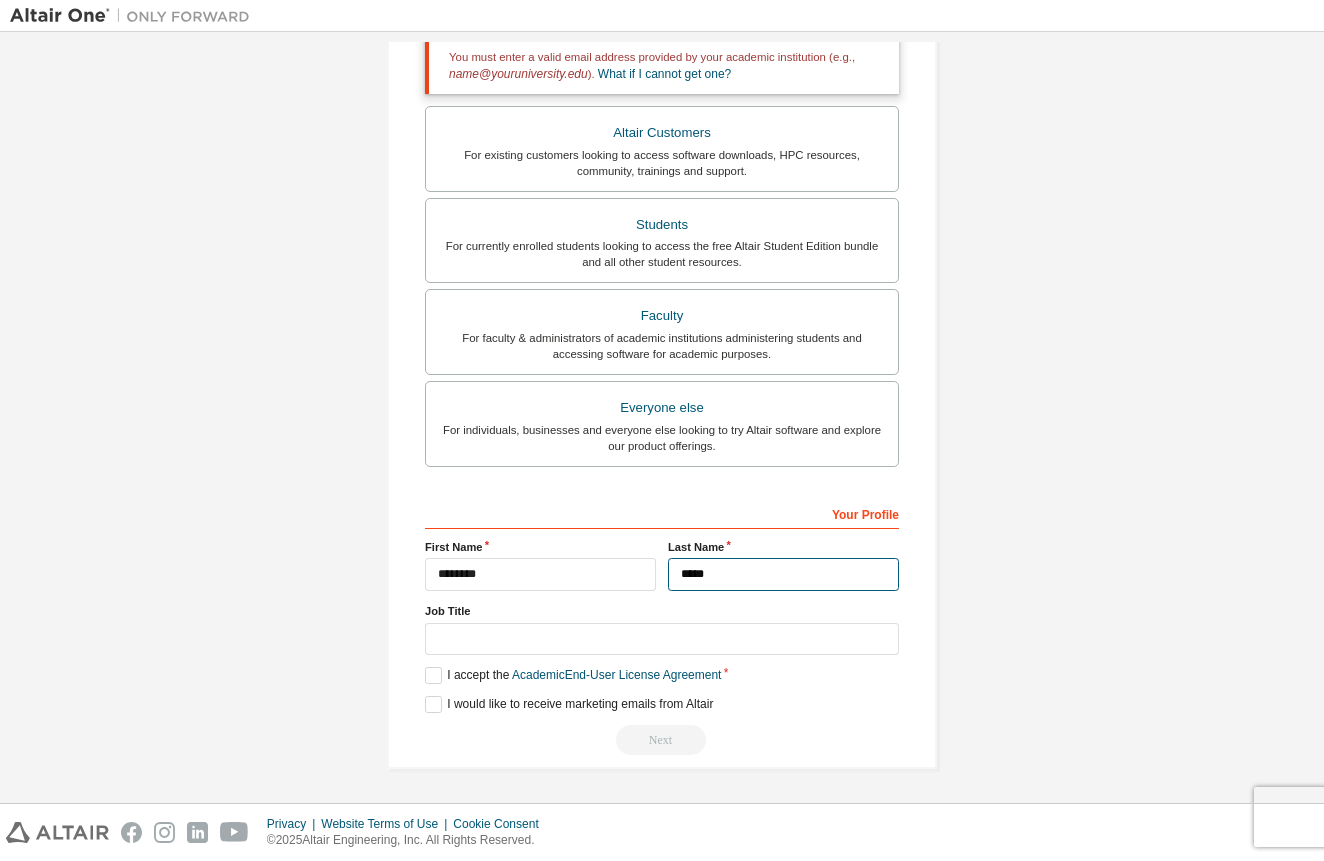 type on "*****" 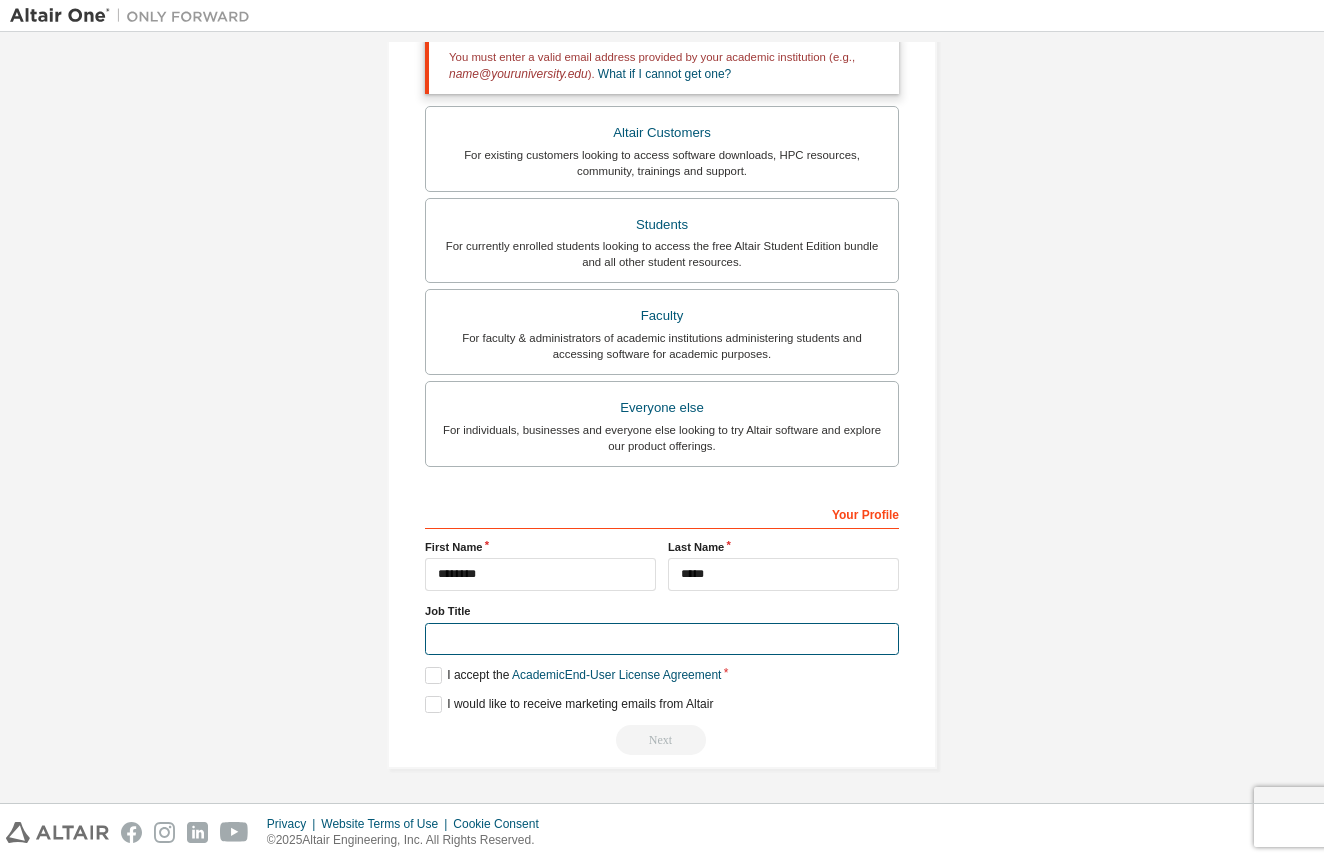 click at bounding box center [662, 639] 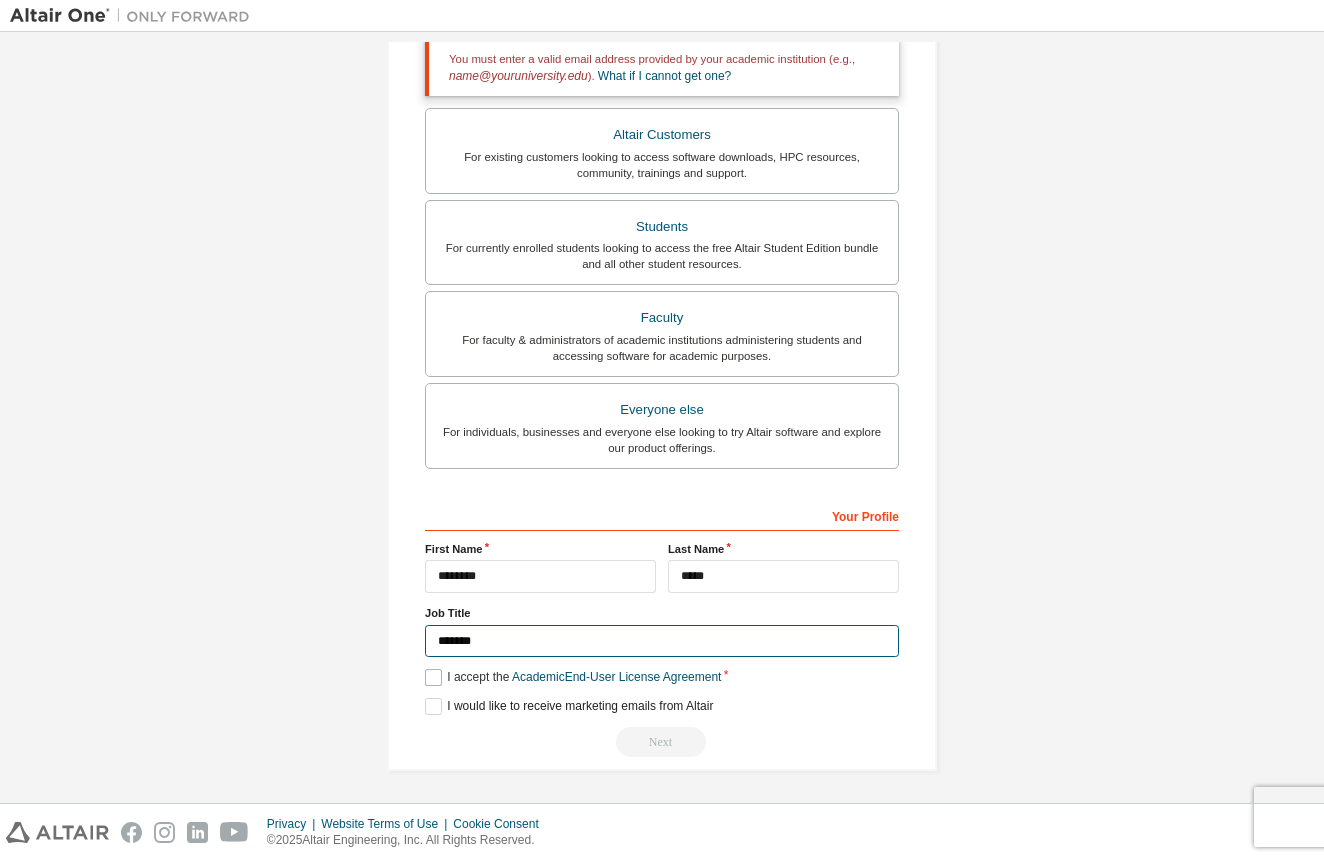 scroll, scrollTop: 372, scrollLeft: 0, axis: vertical 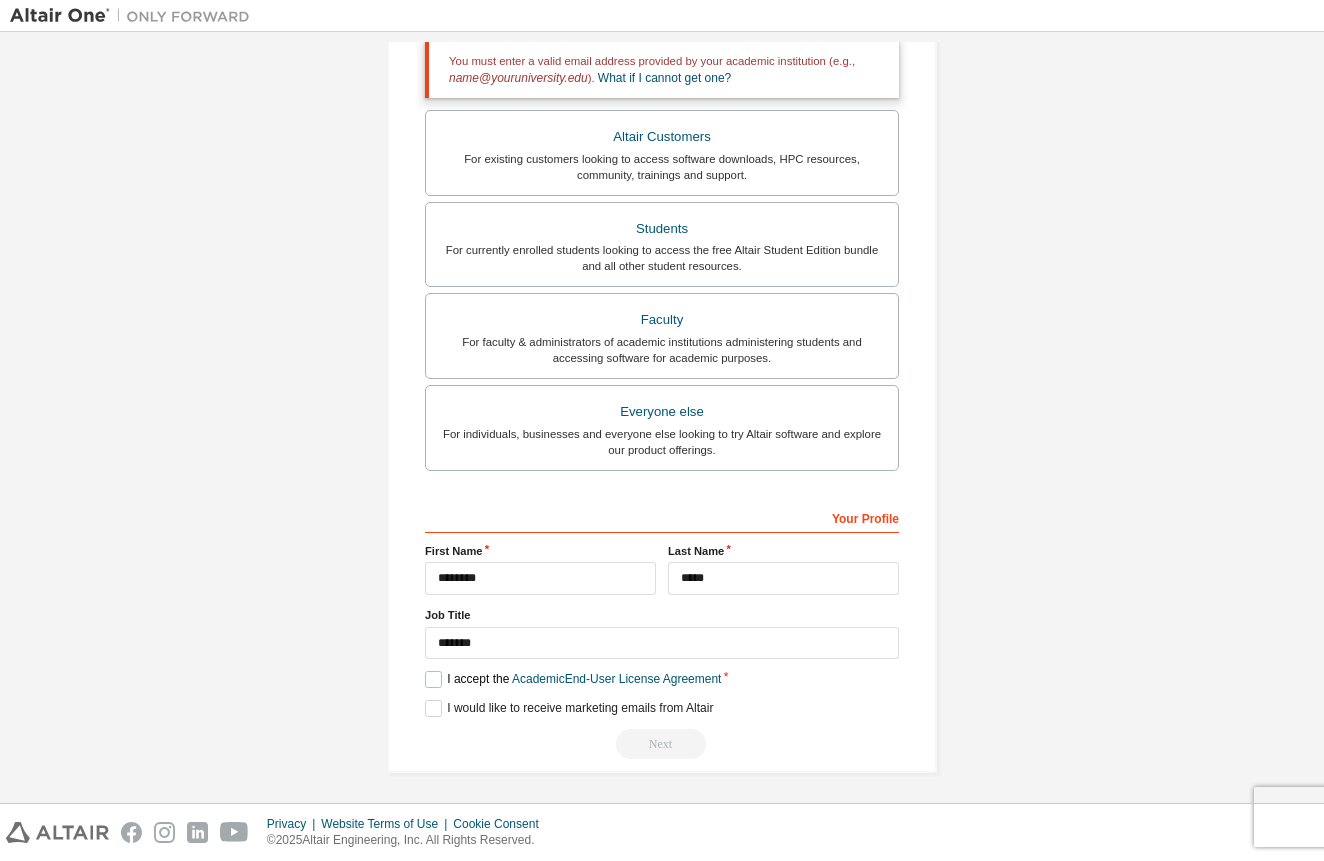 click on "I accept the   Academic   End-User License Agreement" at bounding box center (573, 679) 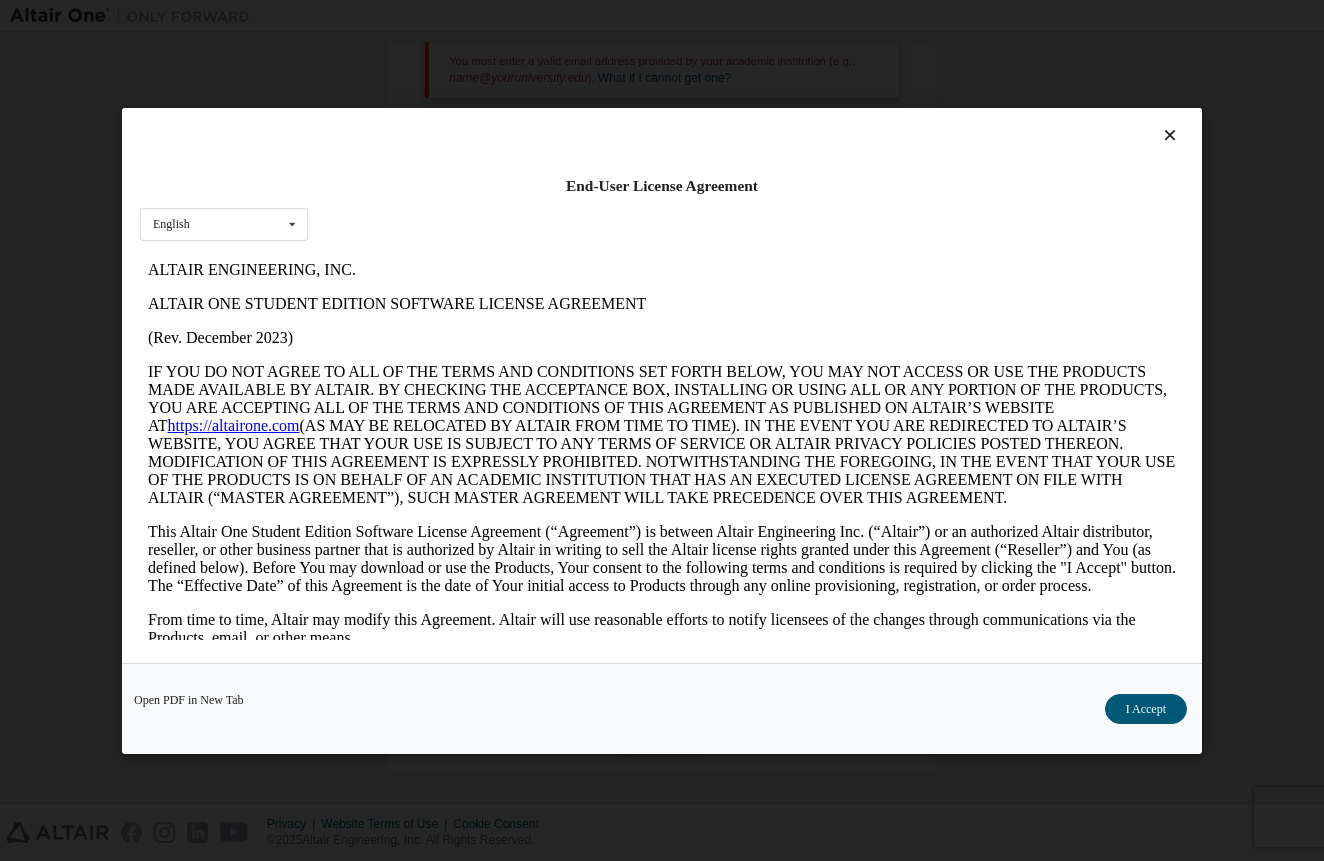 scroll, scrollTop: 0, scrollLeft: 0, axis: both 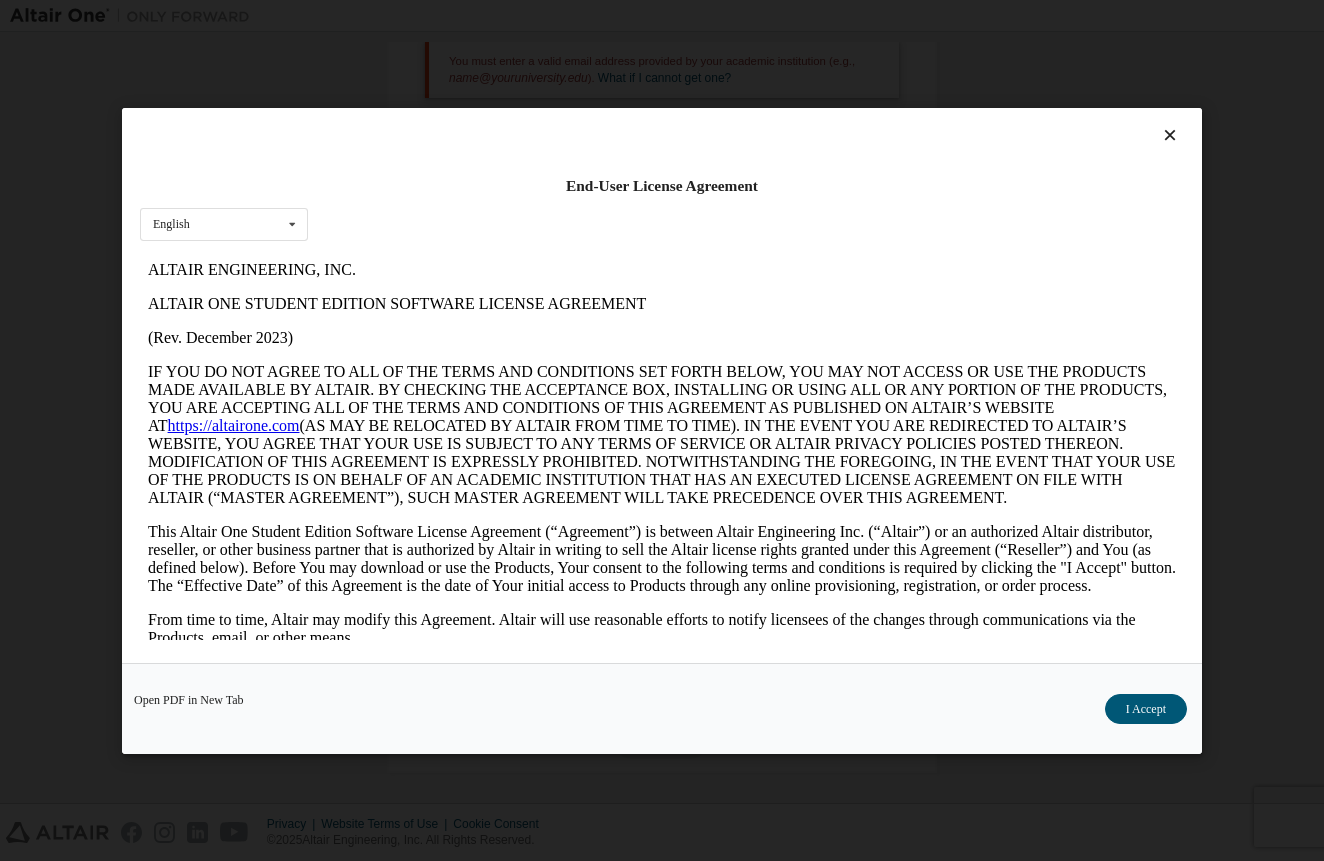 click on "I Accept" at bounding box center [1146, 708] 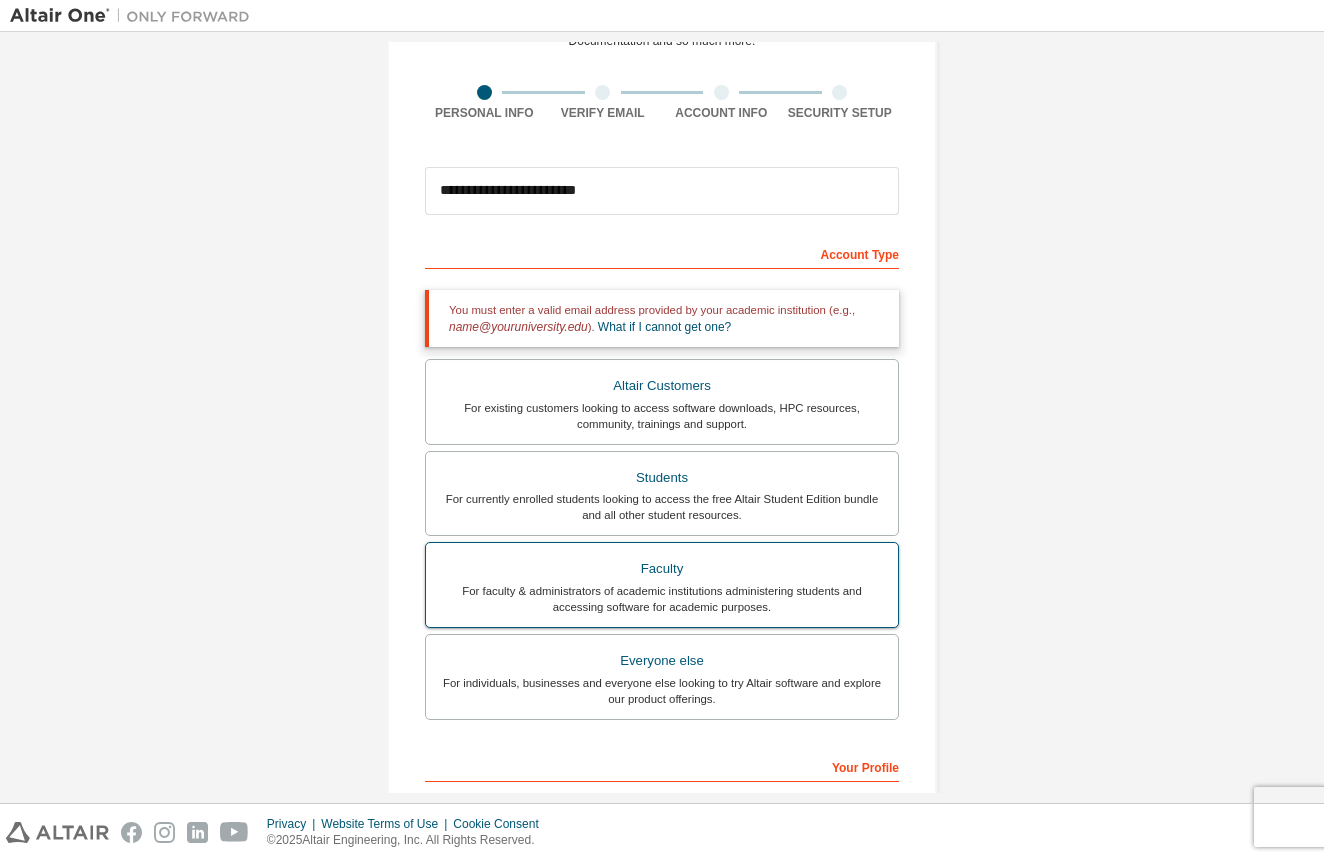 scroll, scrollTop: 93, scrollLeft: 0, axis: vertical 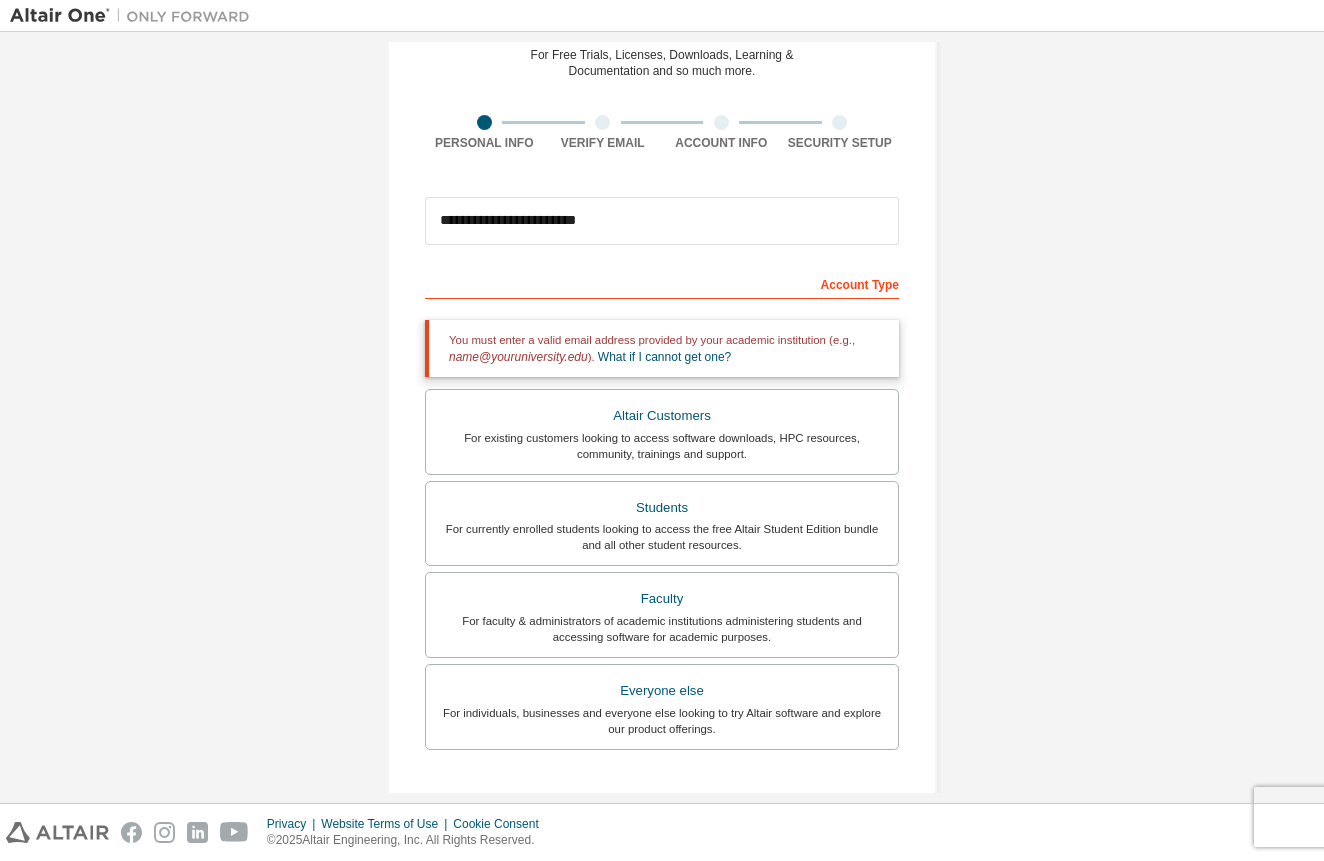 click on "Everyone else" at bounding box center [662, 691] 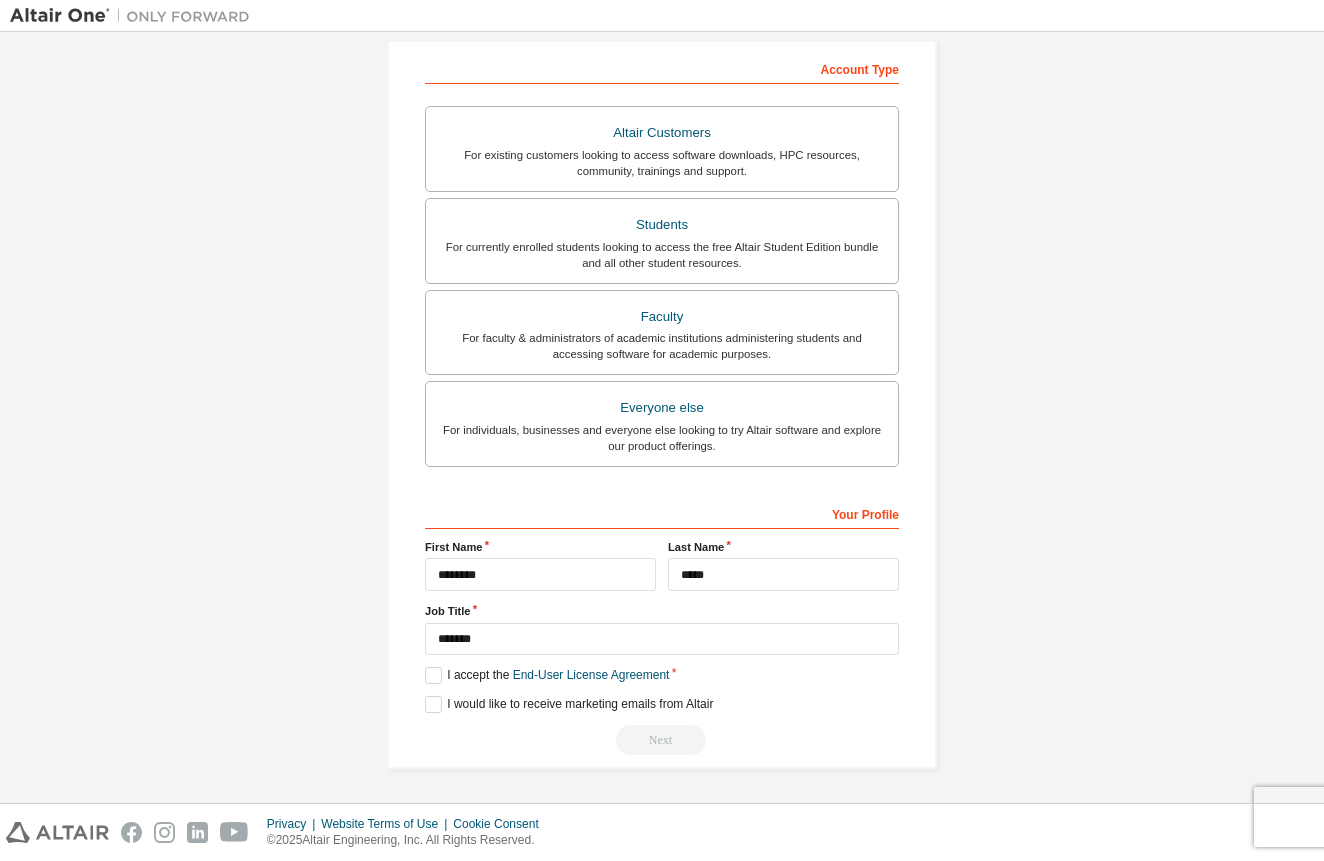 scroll, scrollTop: 306, scrollLeft: 0, axis: vertical 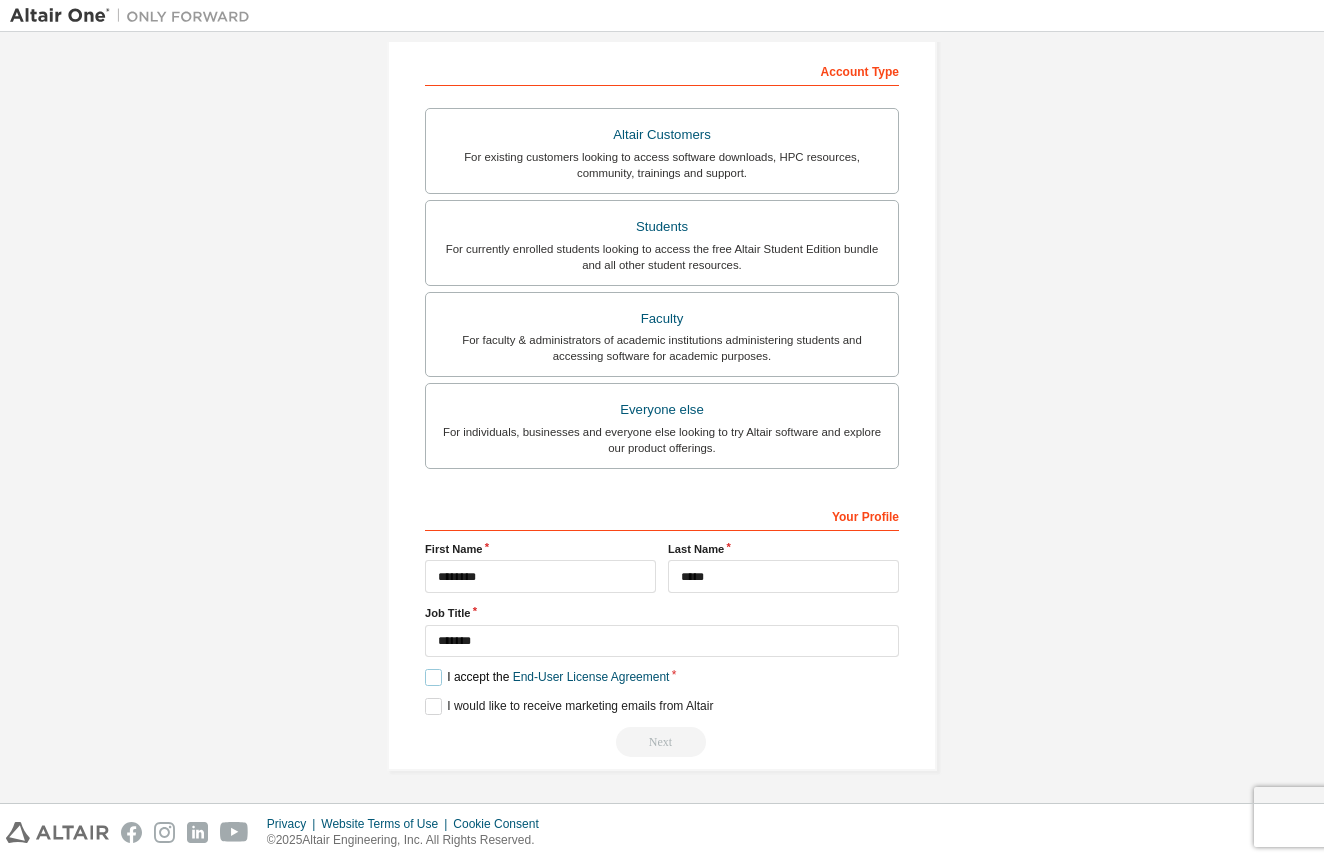 click on "I accept the    End-User License Agreement" at bounding box center [547, 677] 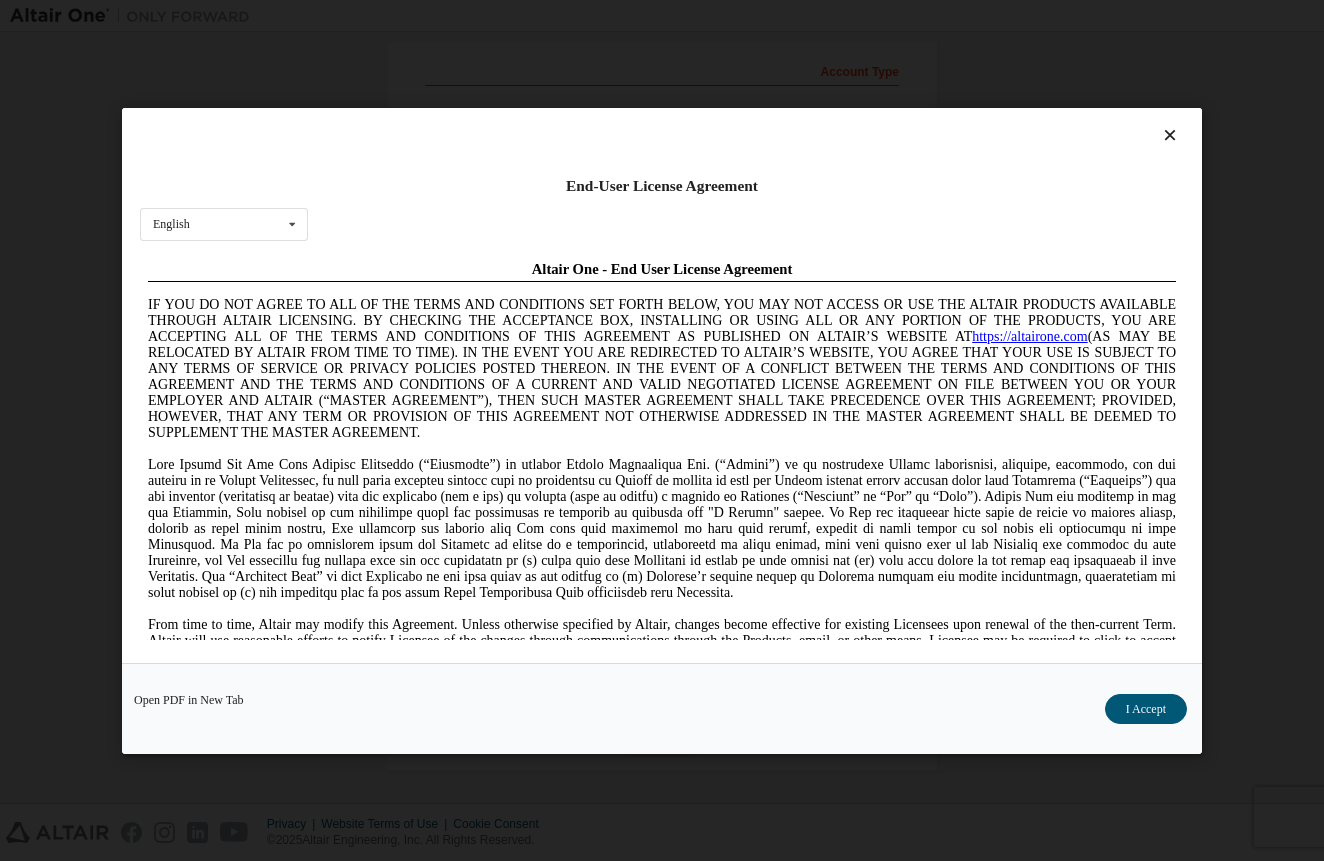 scroll, scrollTop: 0, scrollLeft: 0, axis: both 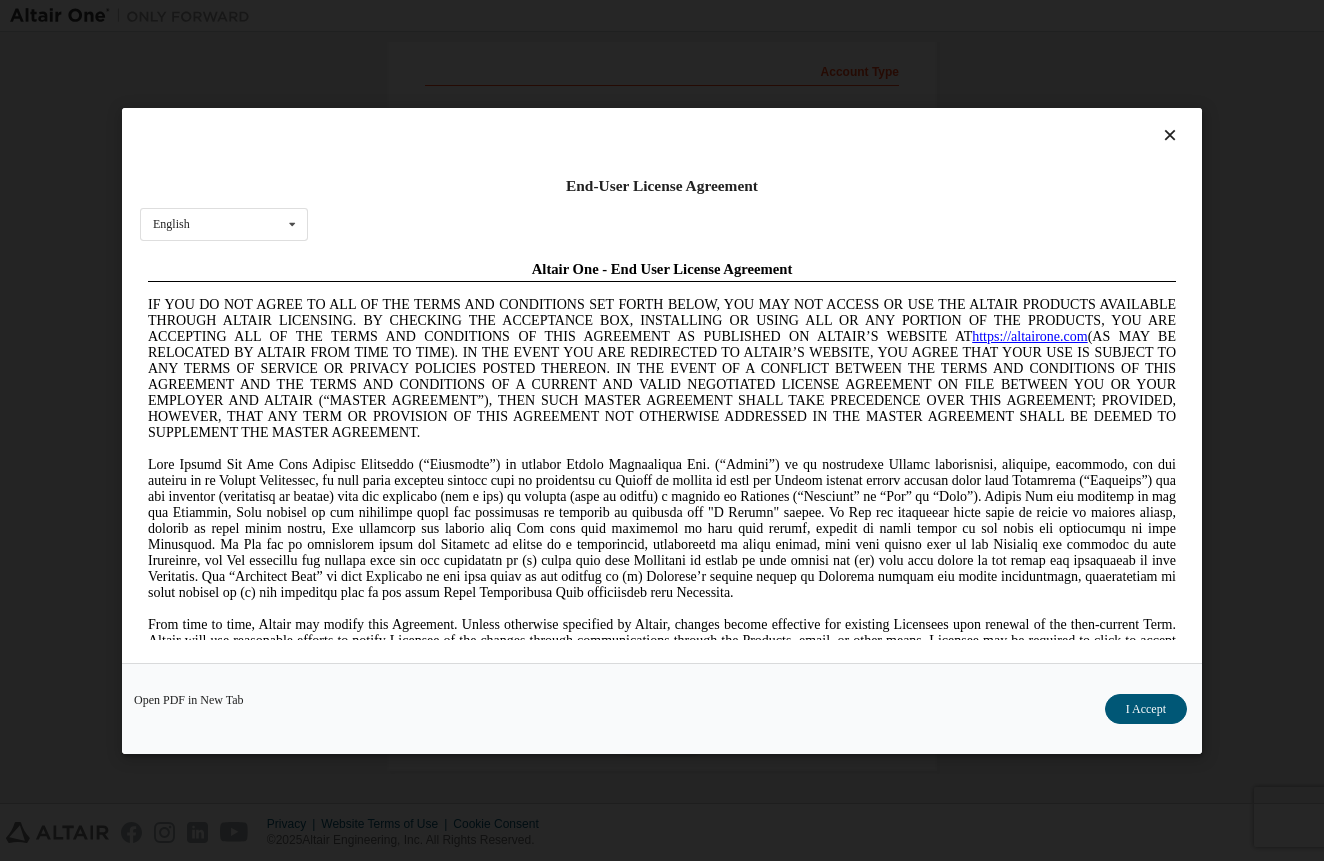click on "I Accept" at bounding box center (1146, 708) 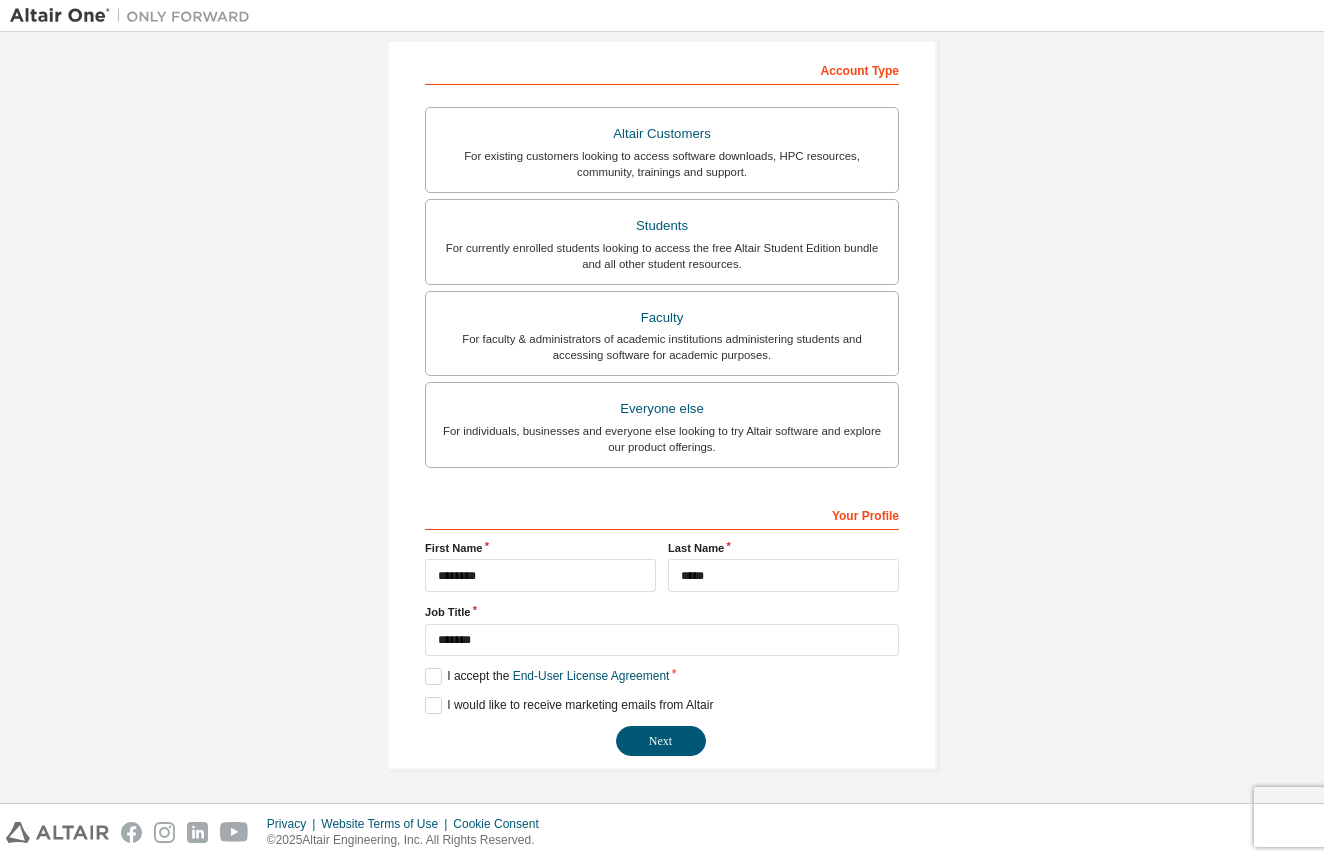 scroll, scrollTop: 306, scrollLeft: 0, axis: vertical 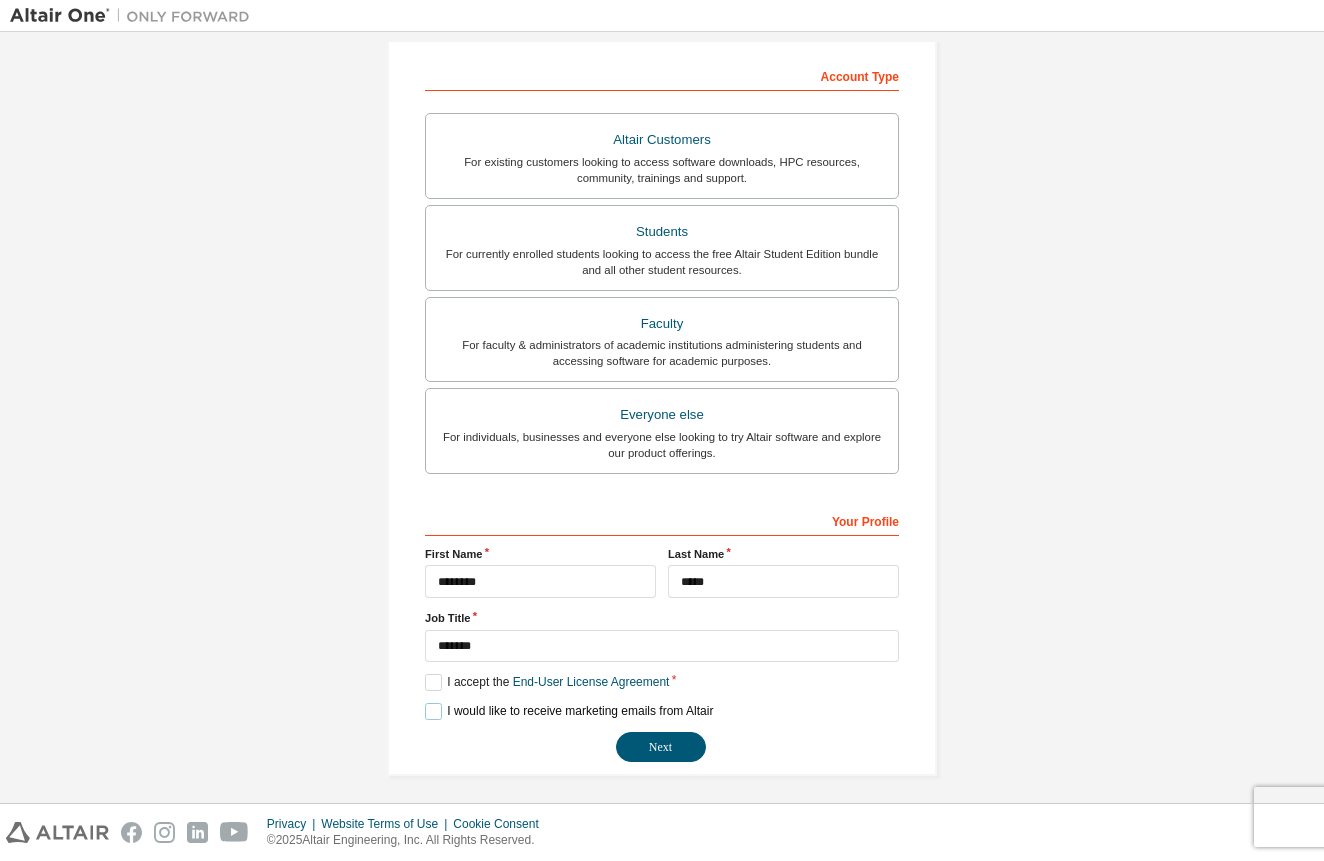 click on "I would like to receive marketing emails from Altair" at bounding box center [569, 711] 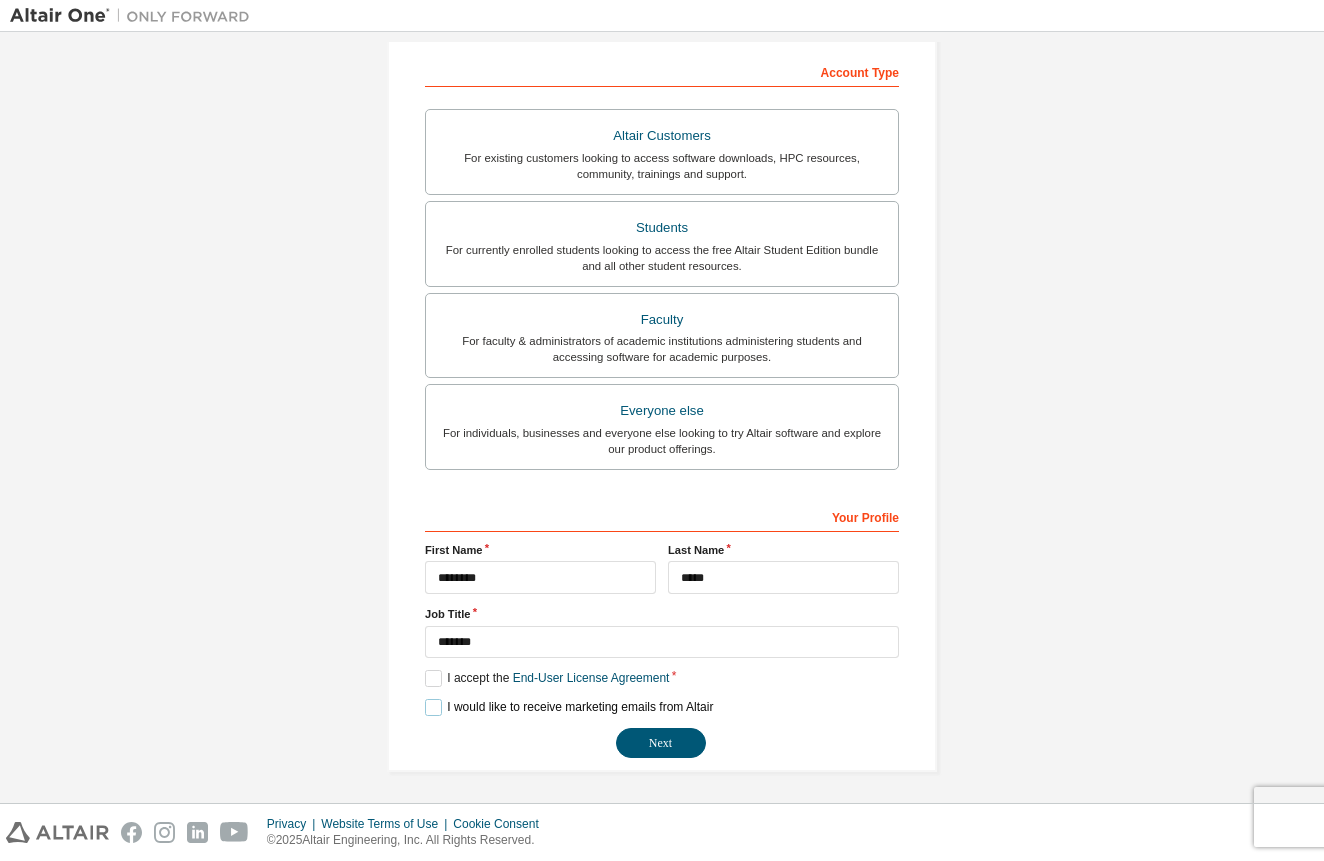 click on "I would like to receive marketing emails from Altair" at bounding box center (569, 707) 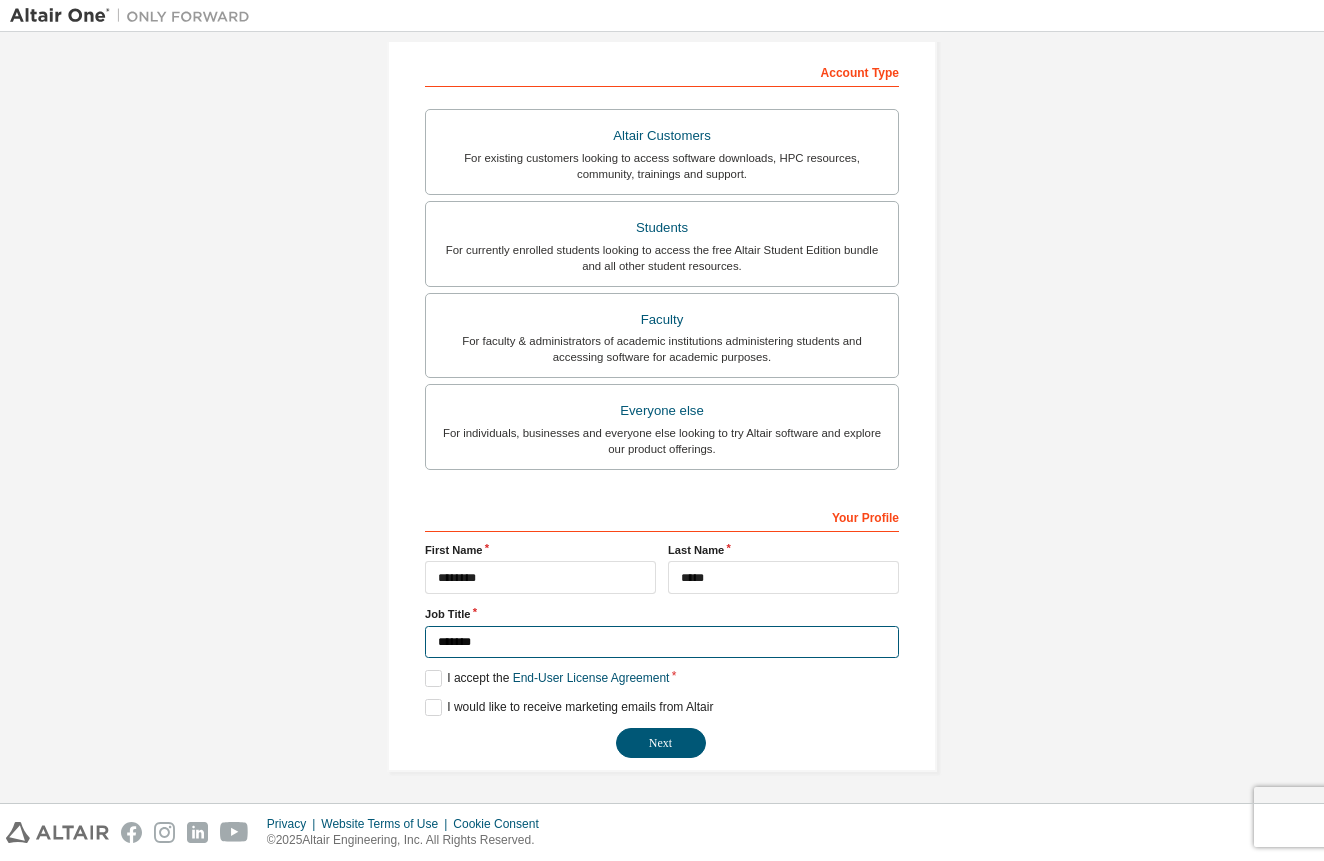 click on "*******" at bounding box center (662, 642) 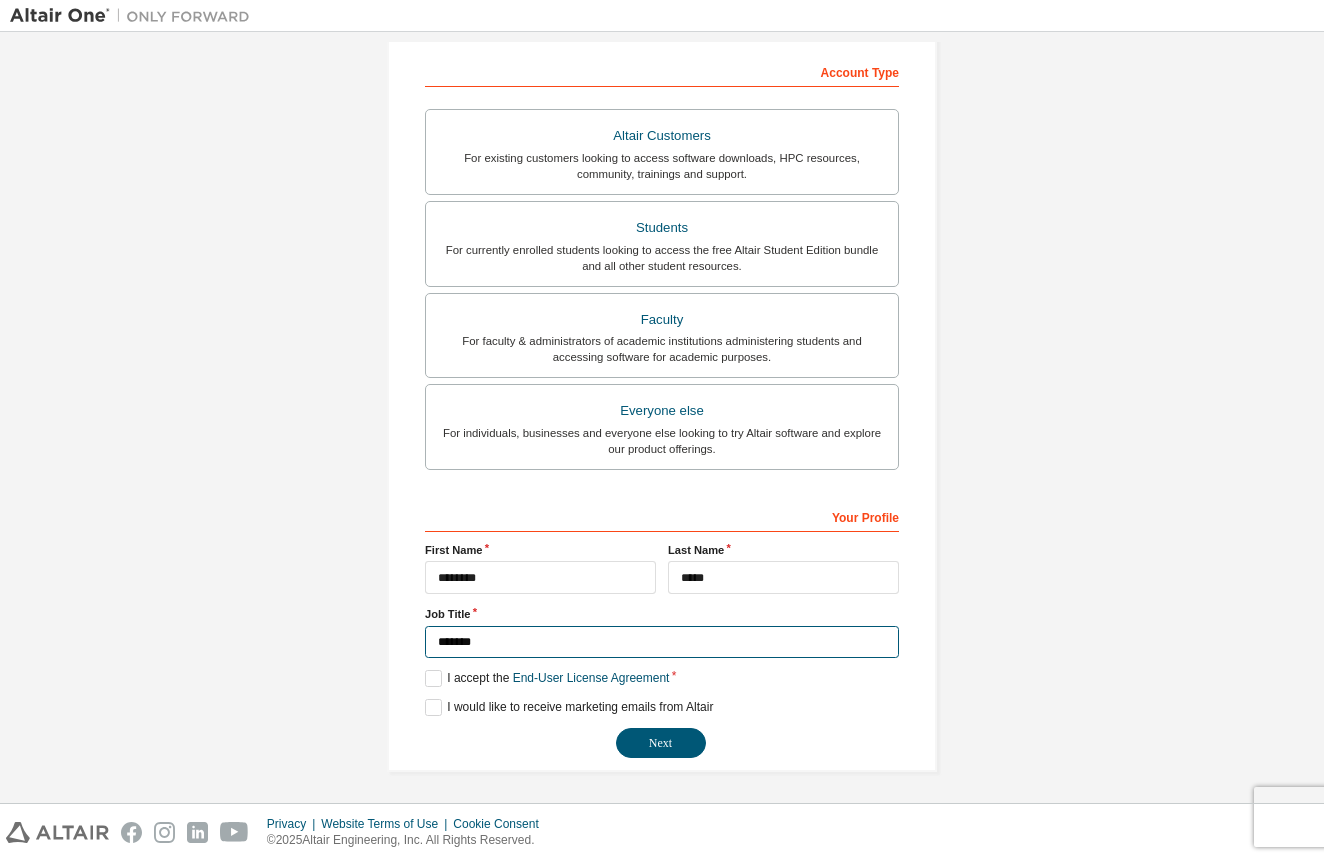 click on "*******" at bounding box center [662, 642] 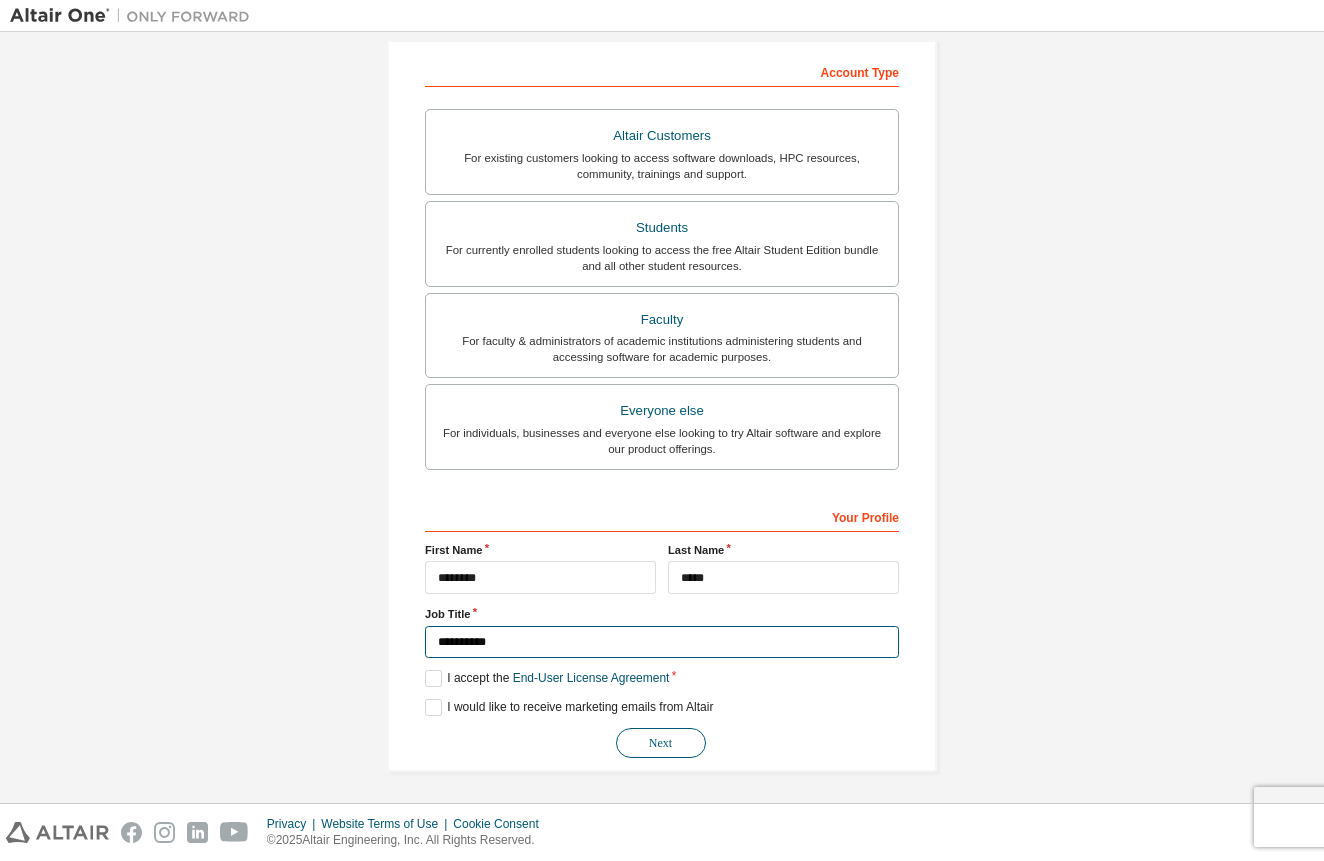 type on "**********" 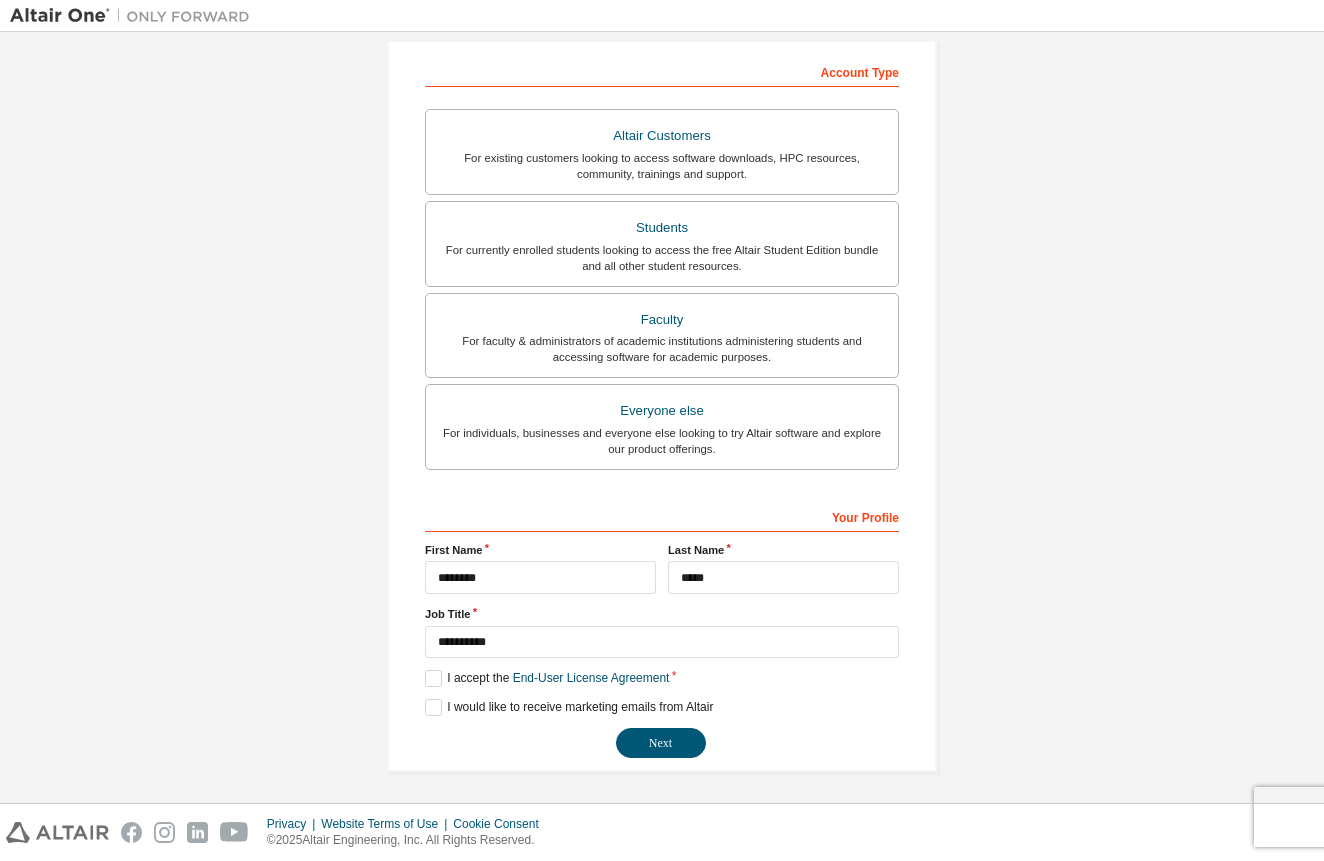 click on "Next" at bounding box center (661, 743) 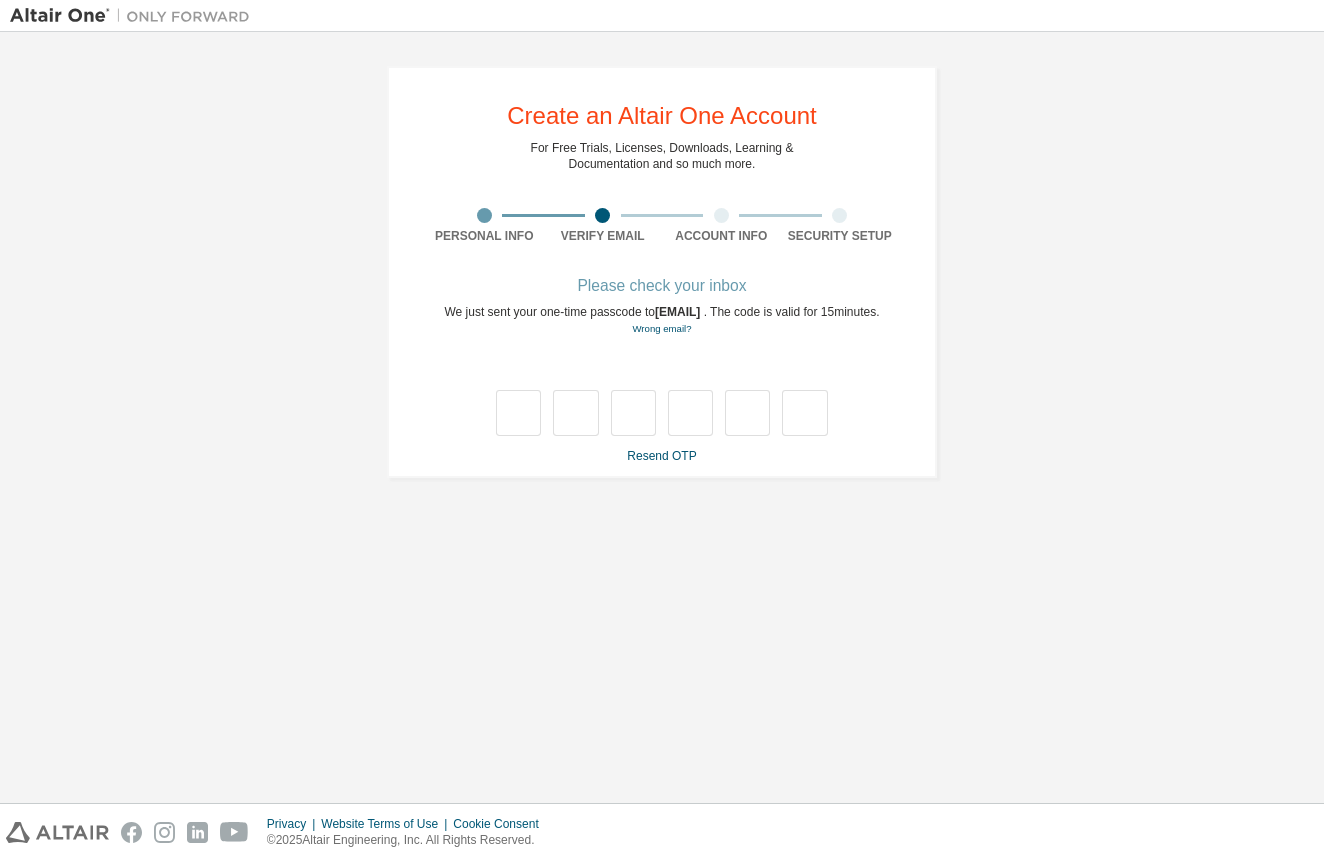 scroll, scrollTop: 0, scrollLeft: 0, axis: both 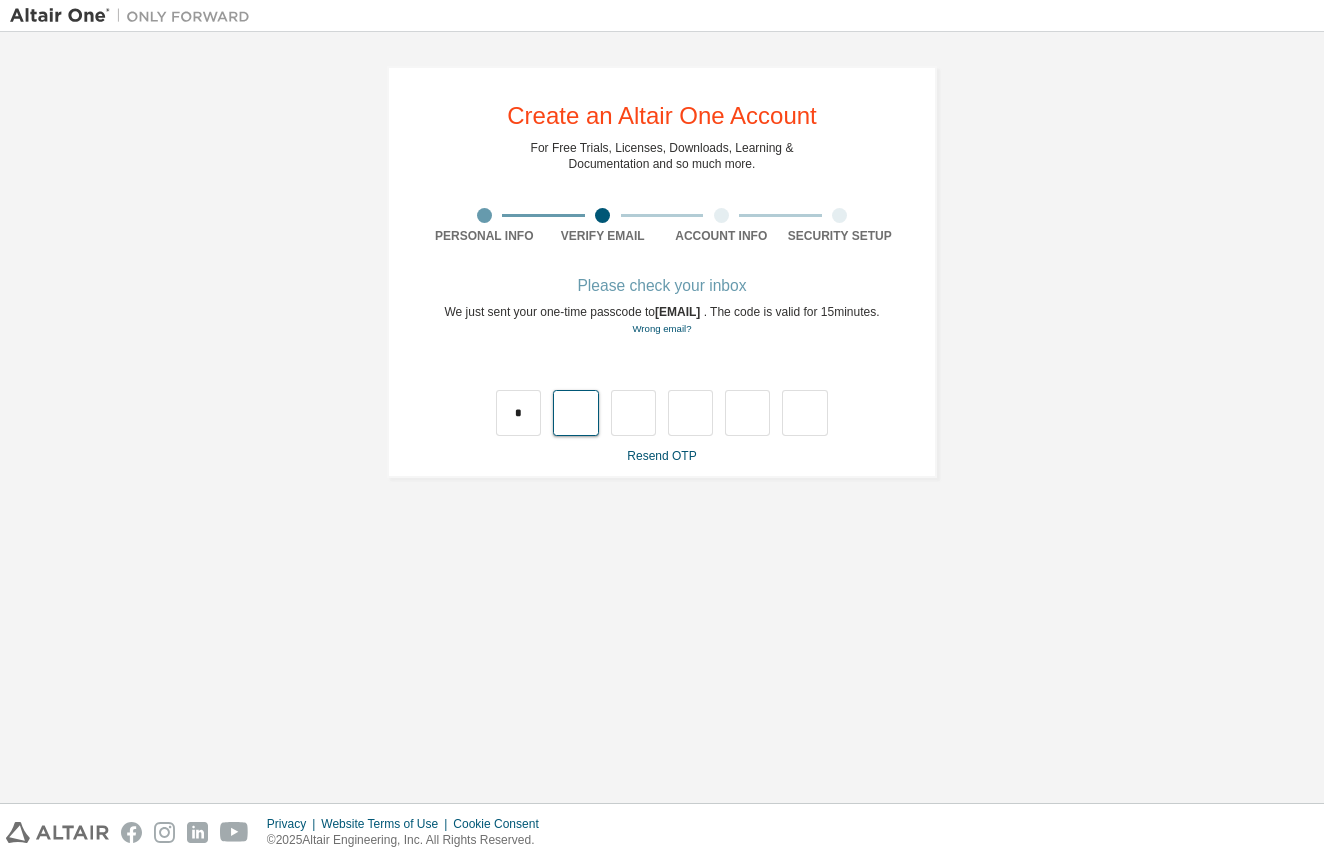 type on "*" 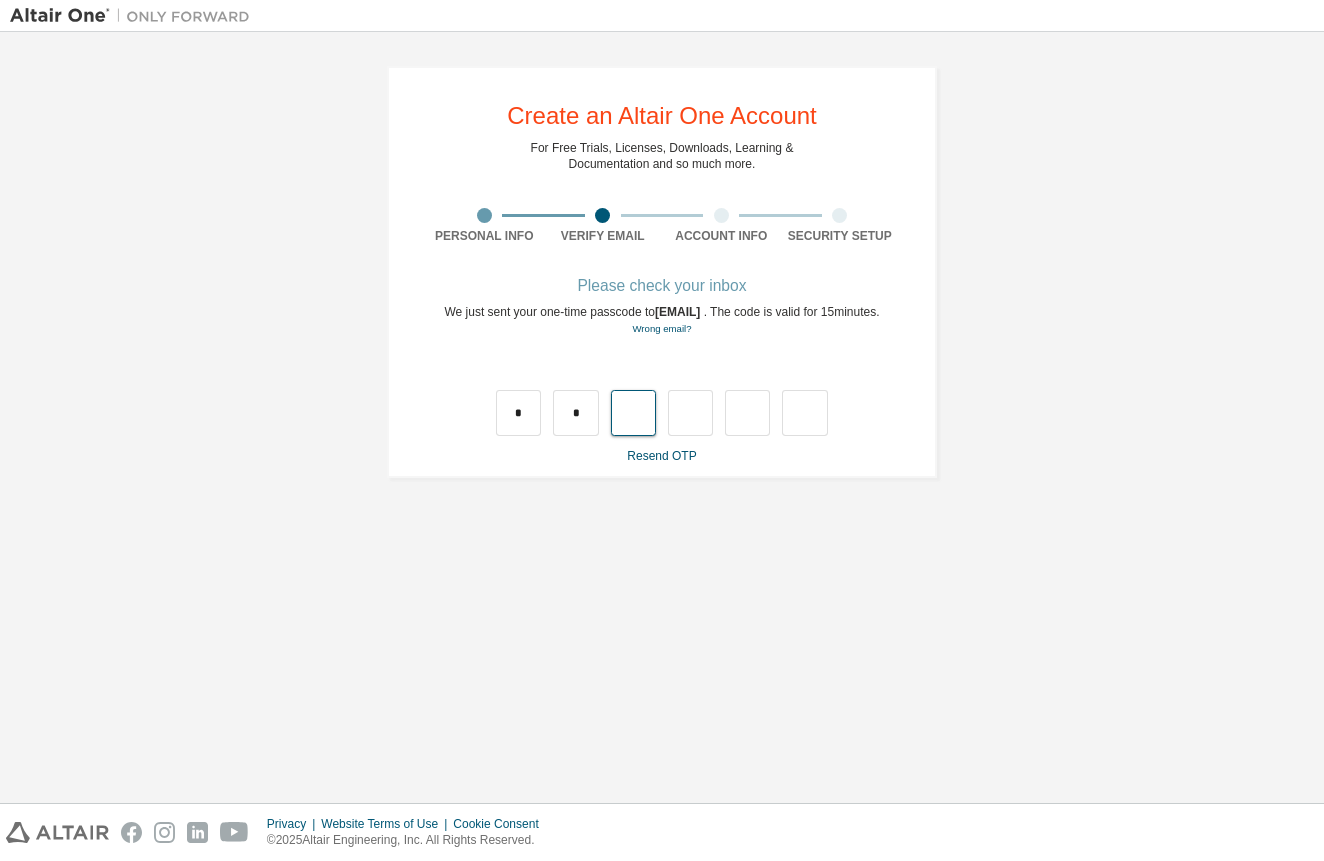 type on "*" 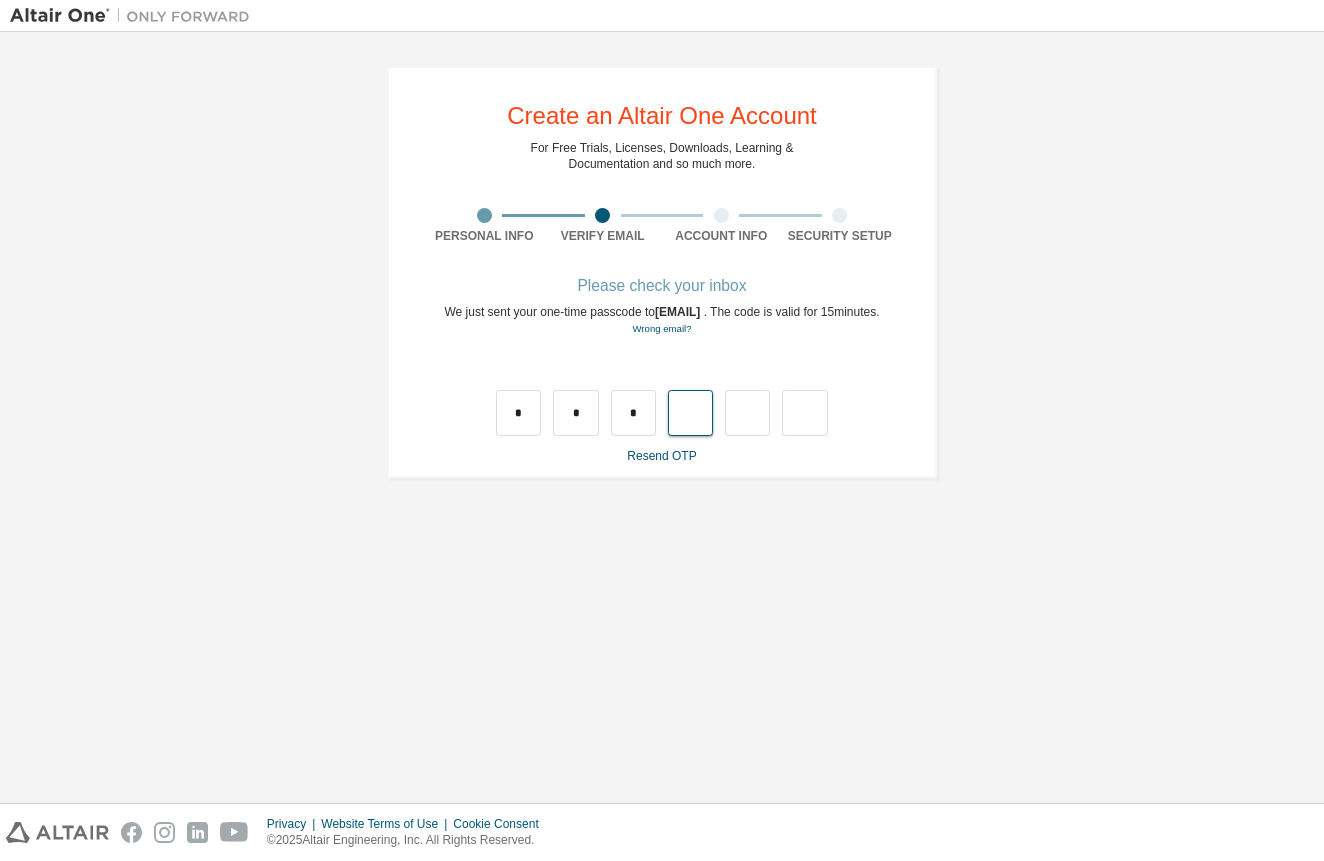type on "*" 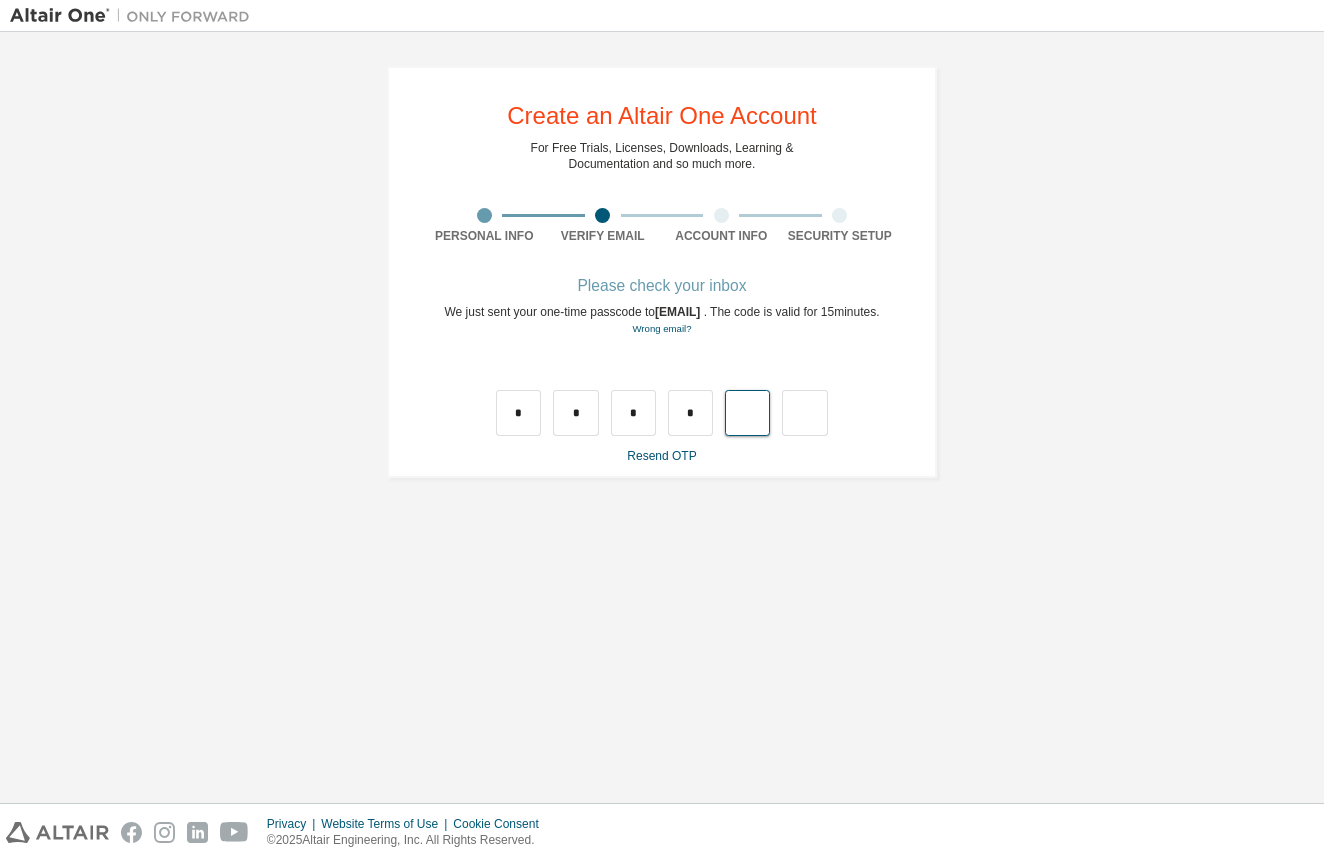 type on "*" 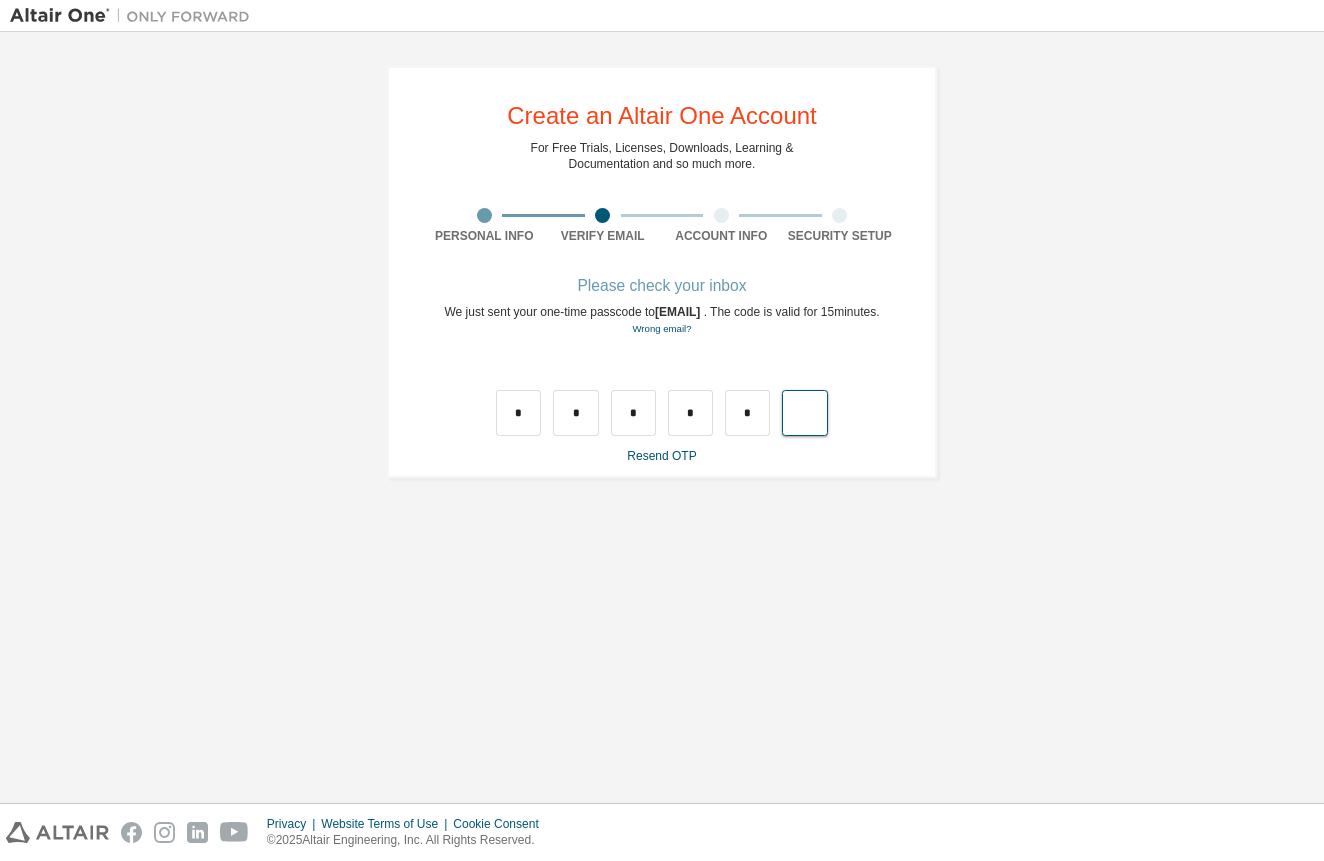 type on "*" 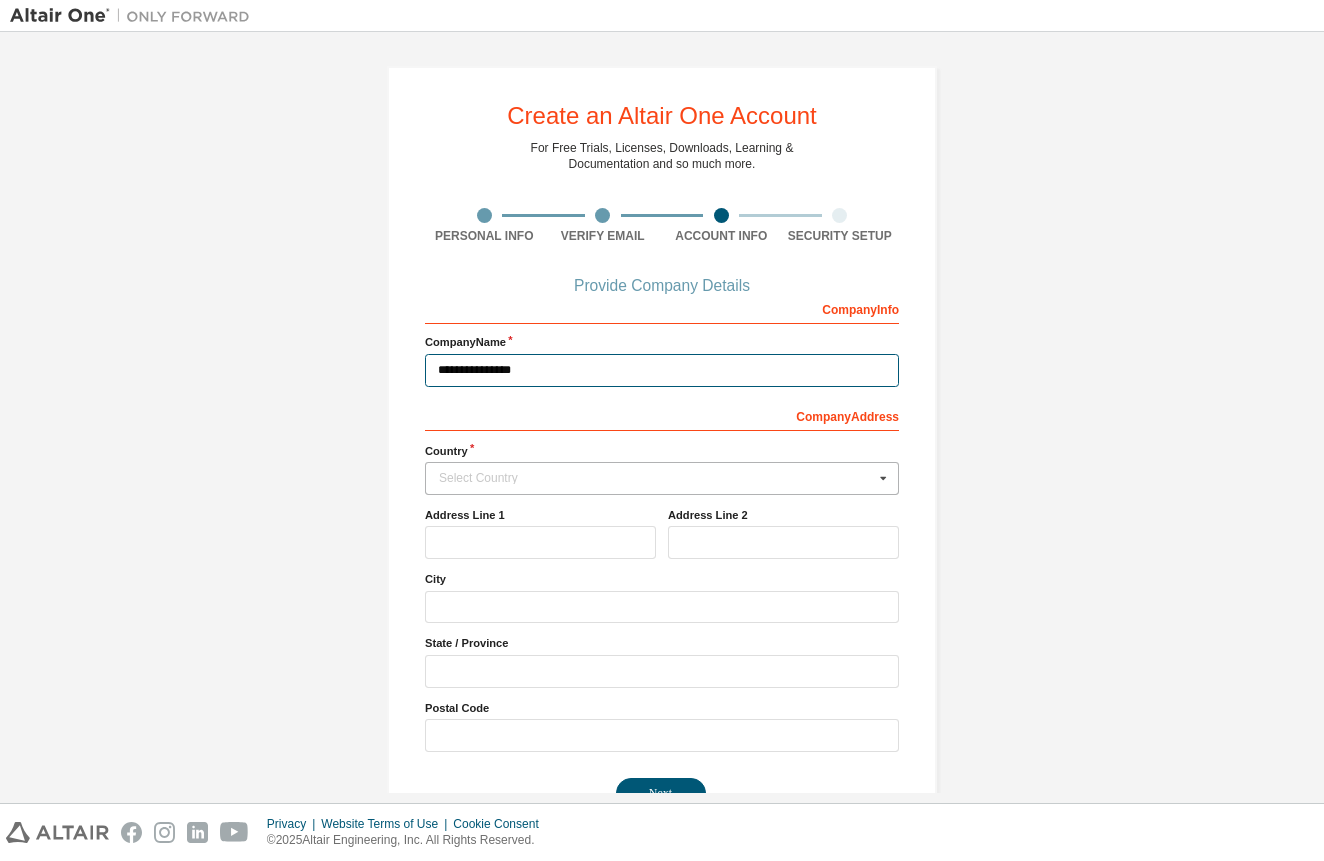 type on "**********" 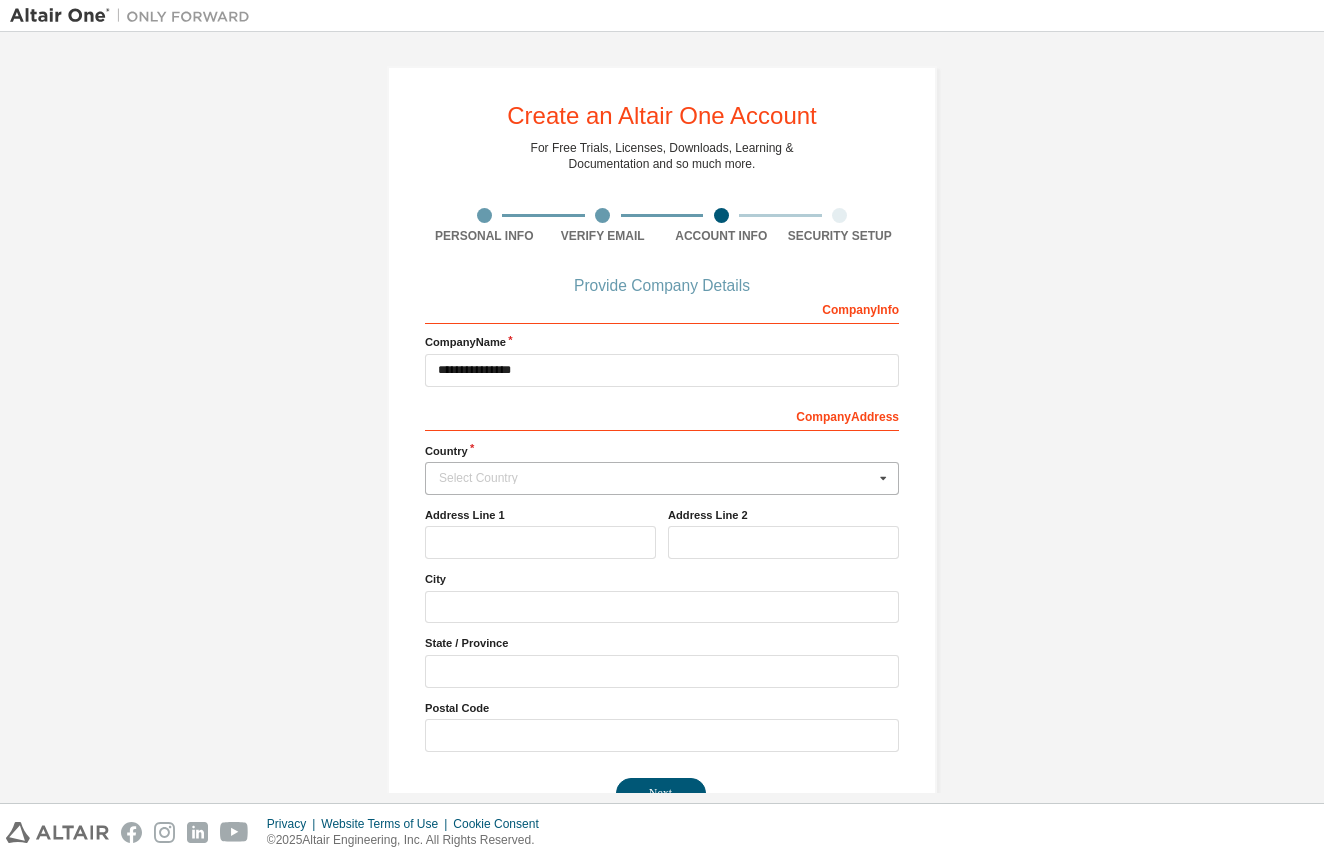 click on "Select Country" at bounding box center (656, 478) 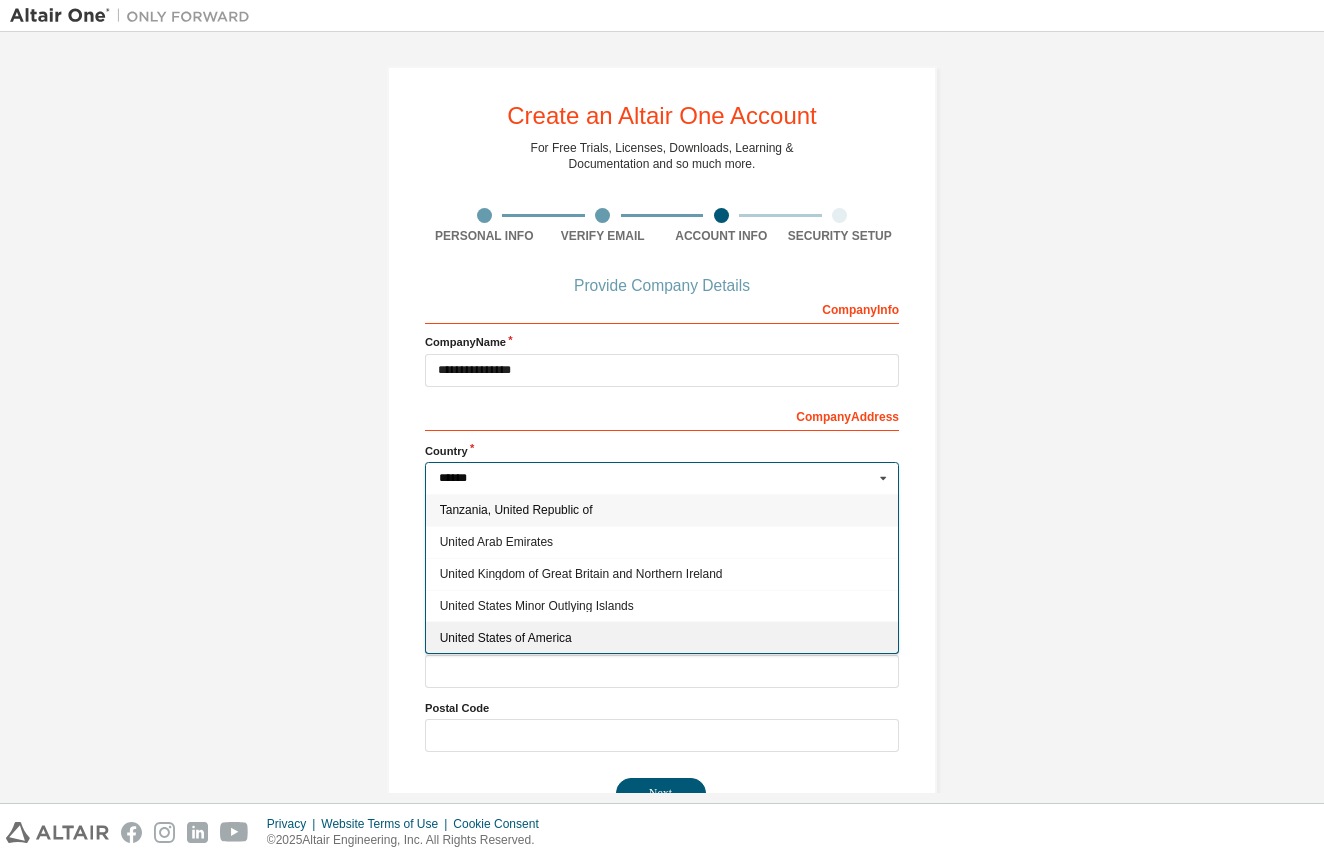 type on "******" 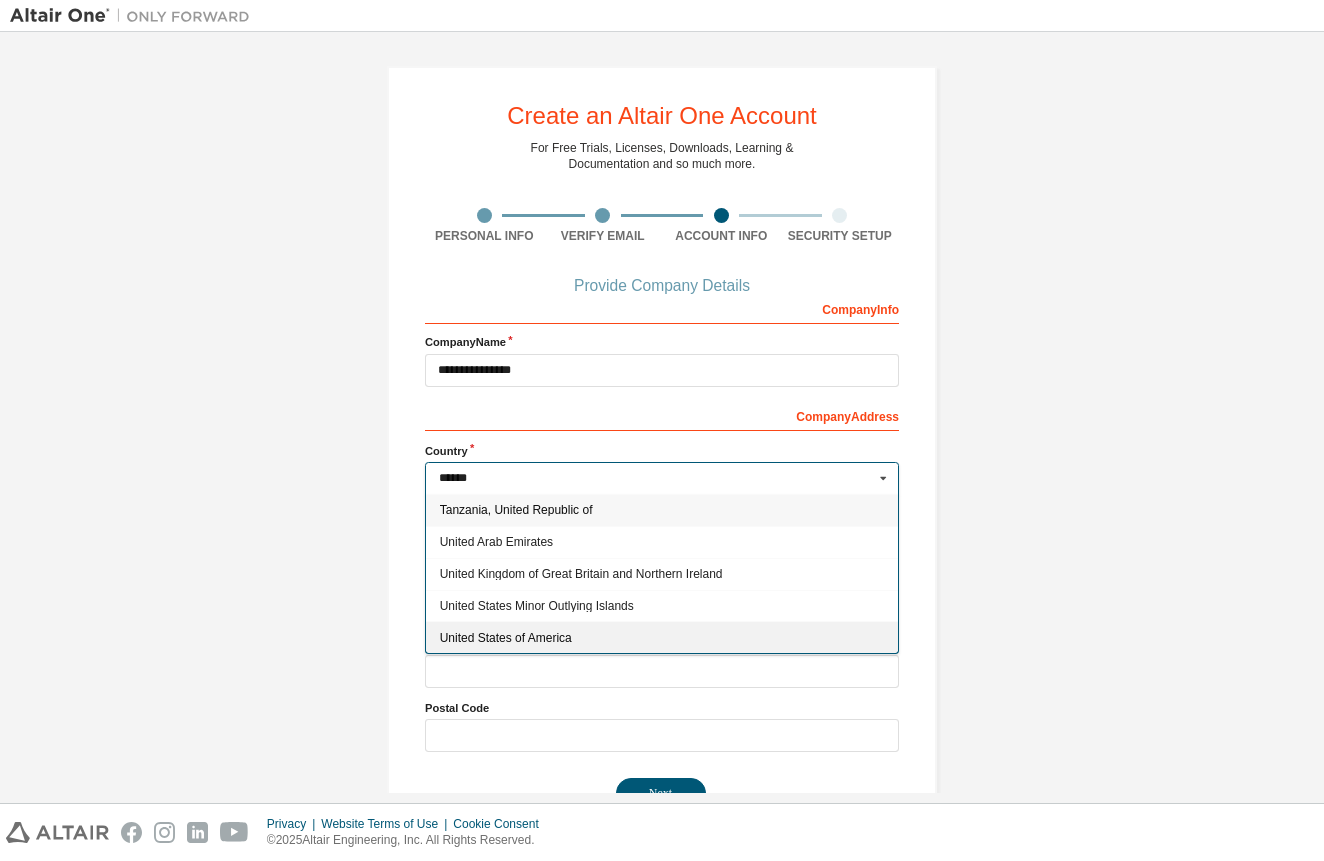 click on "United States of America" at bounding box center (662, 638) 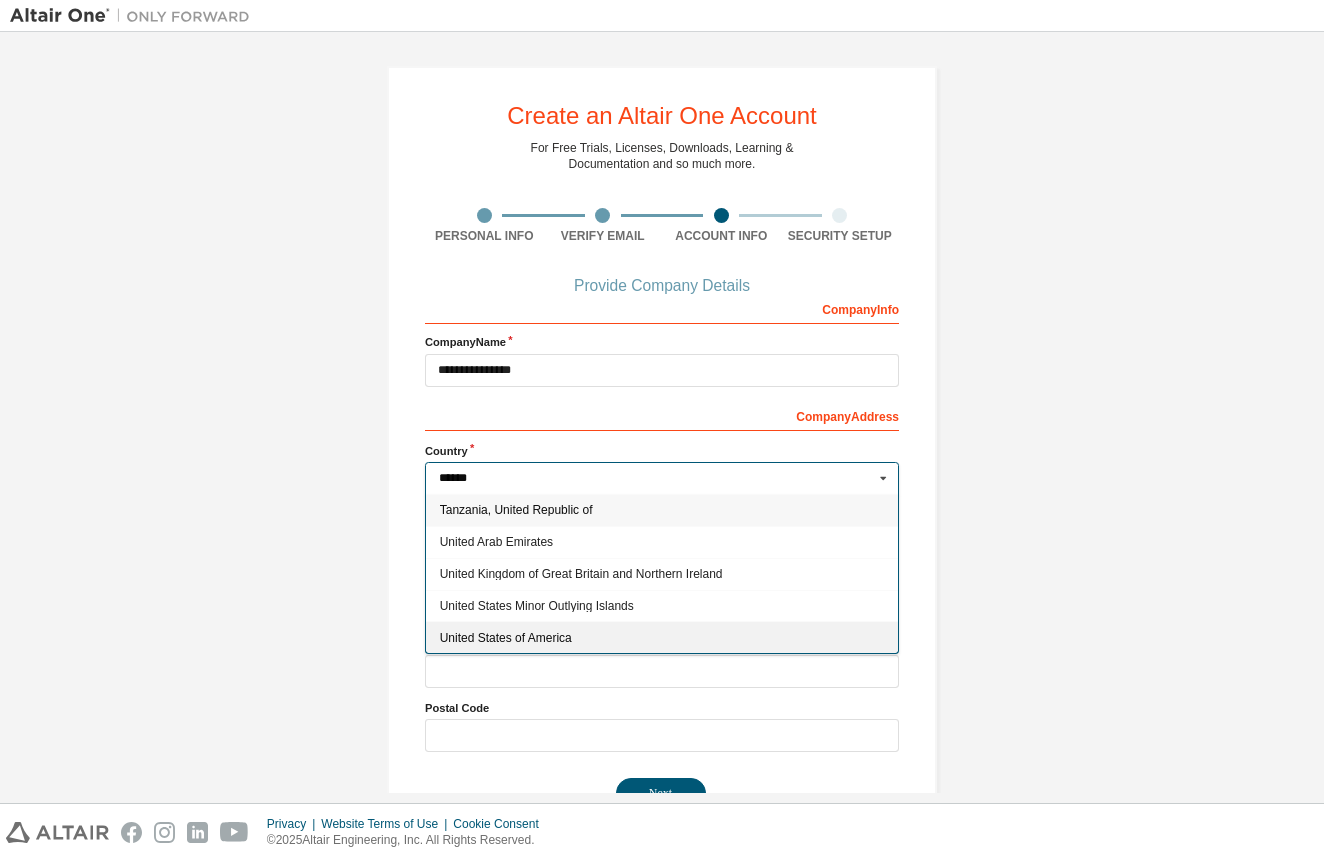 type on "***" 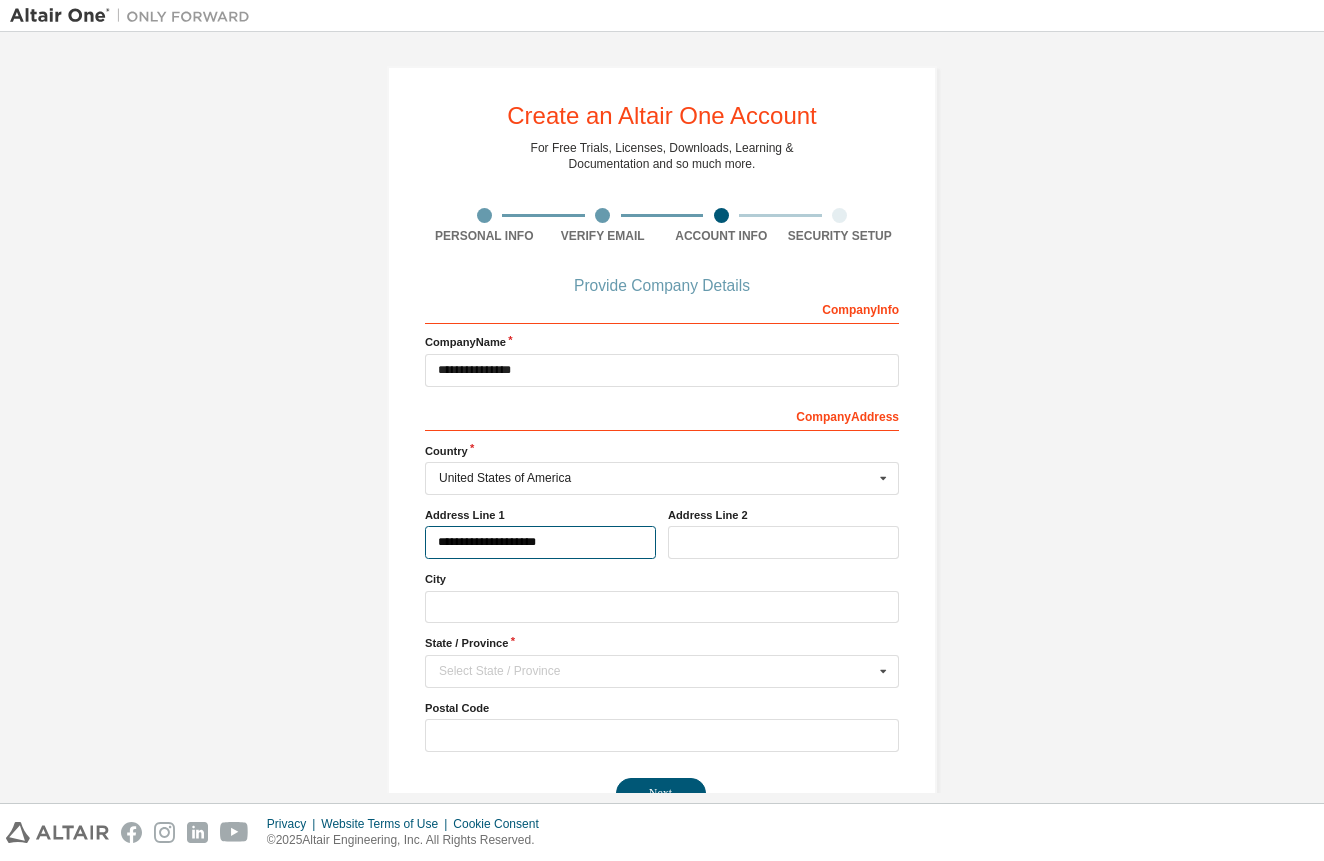 type on "**********" 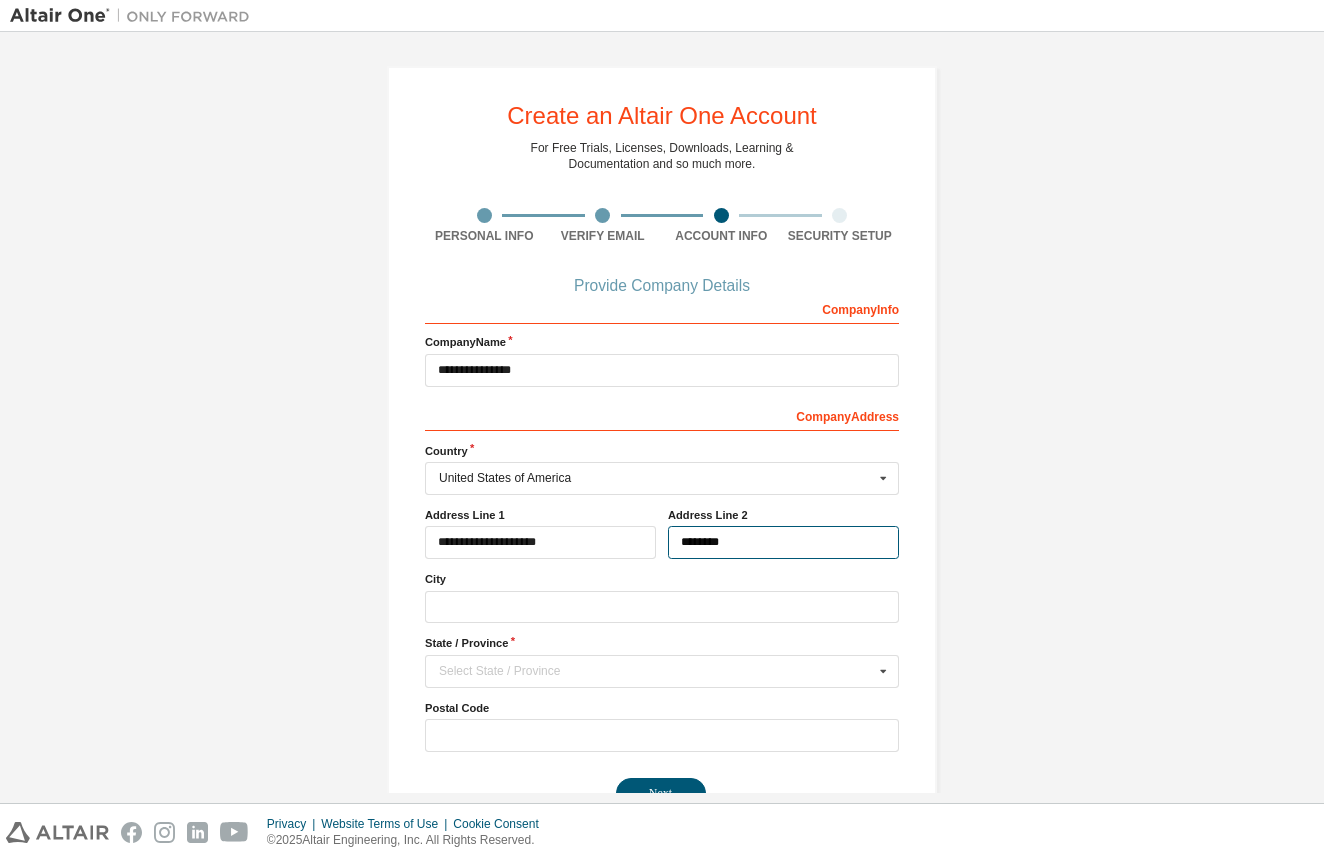 type on "********" 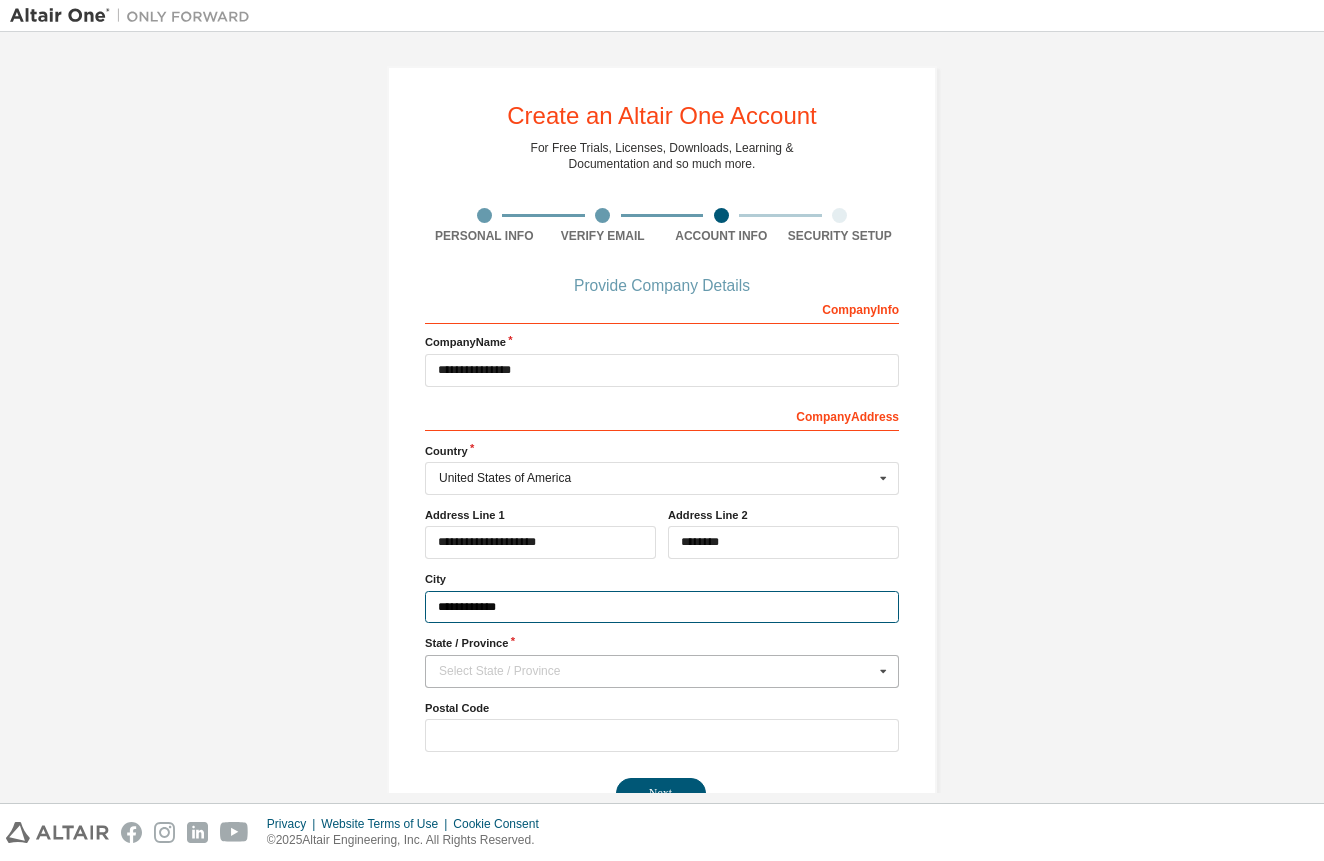 type on "**********" 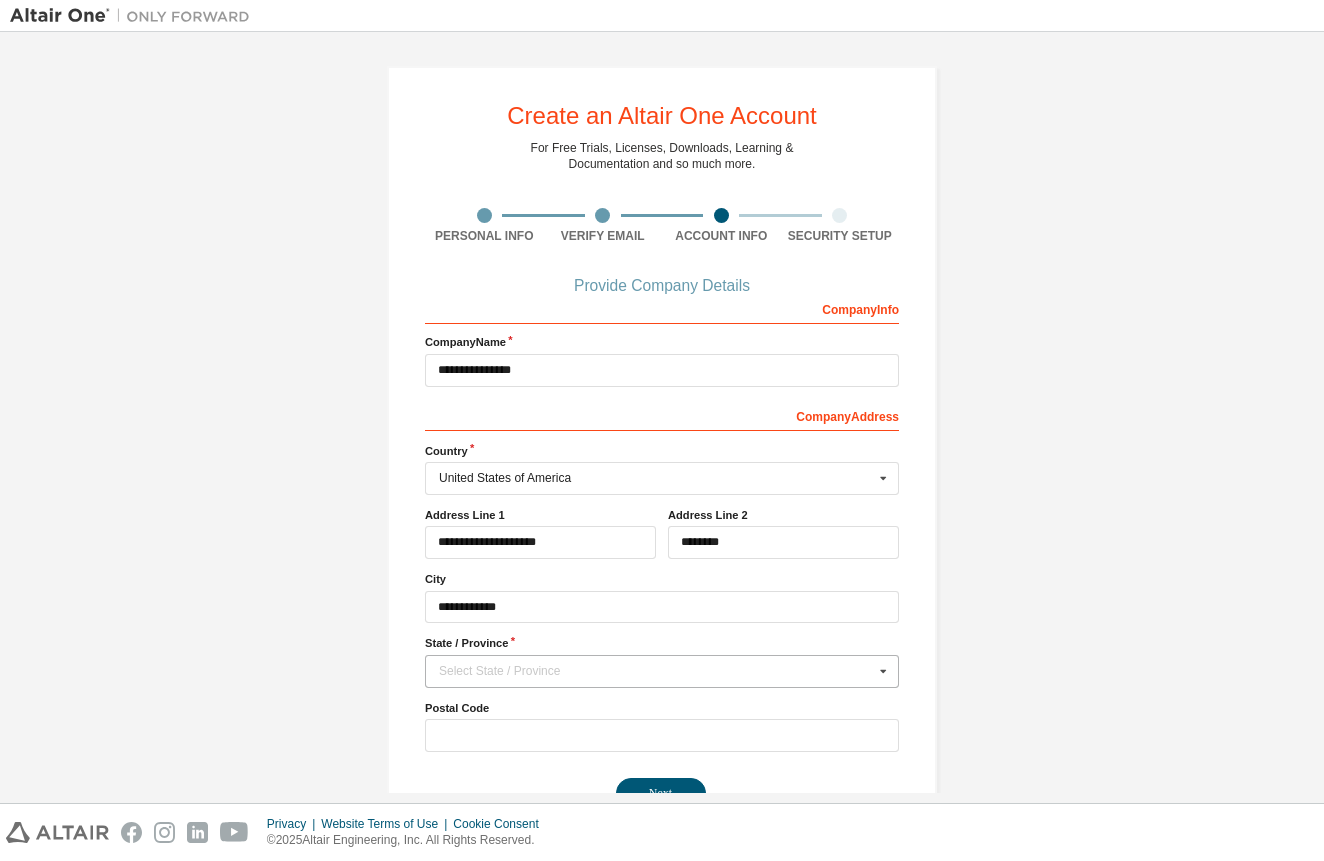 click on "Select State / Province" at bounding box center (656, 671) 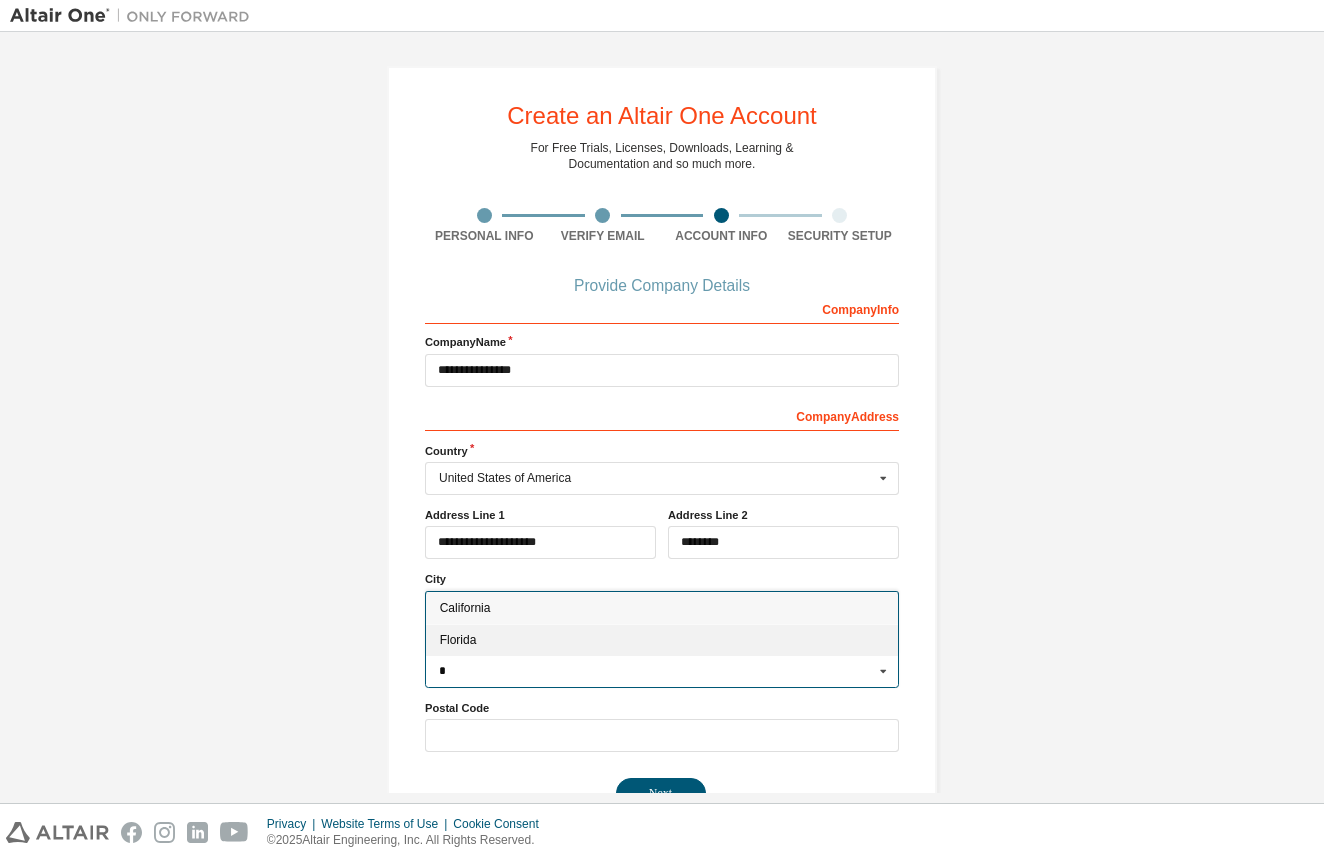 type on "*" 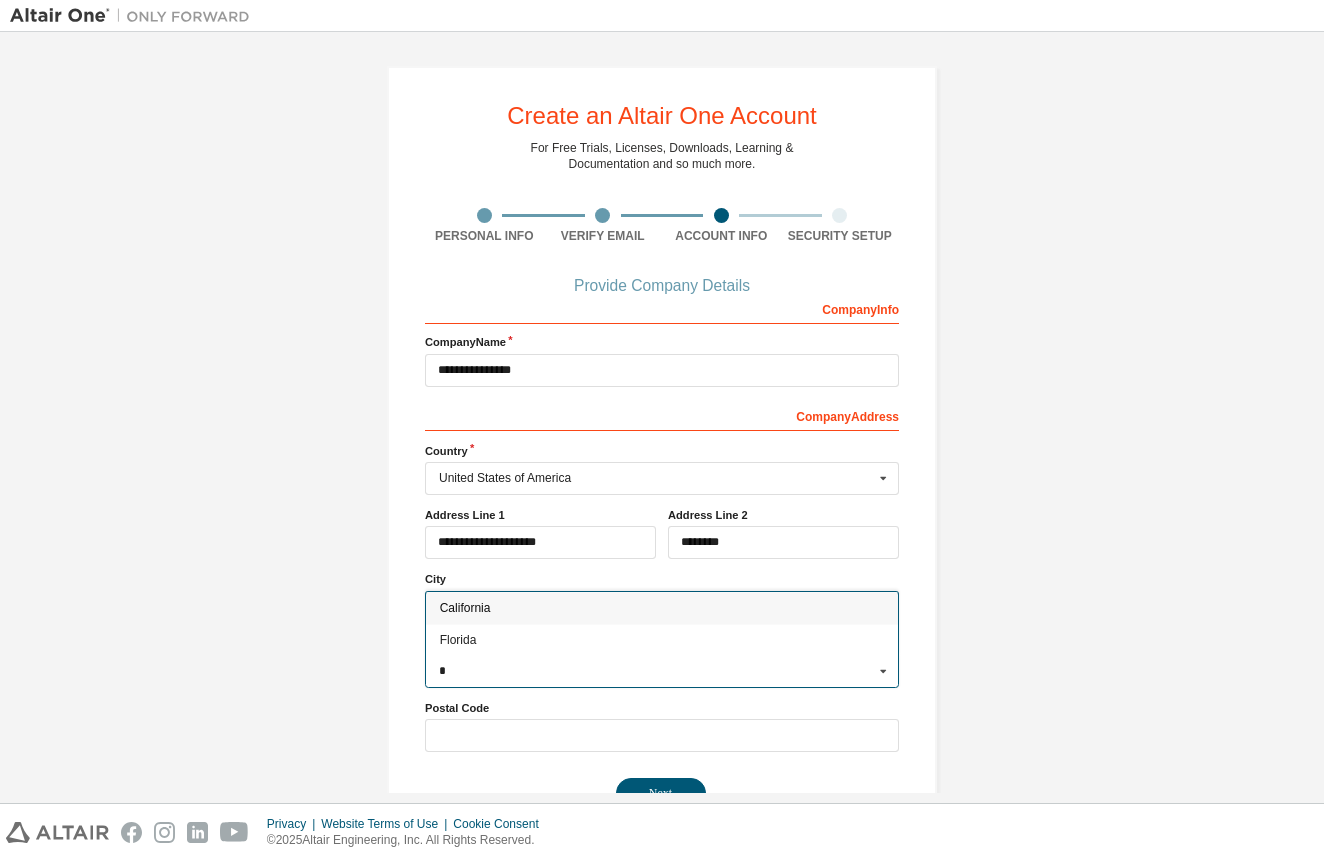 click on "Florida" at bounding box center [662, 640] 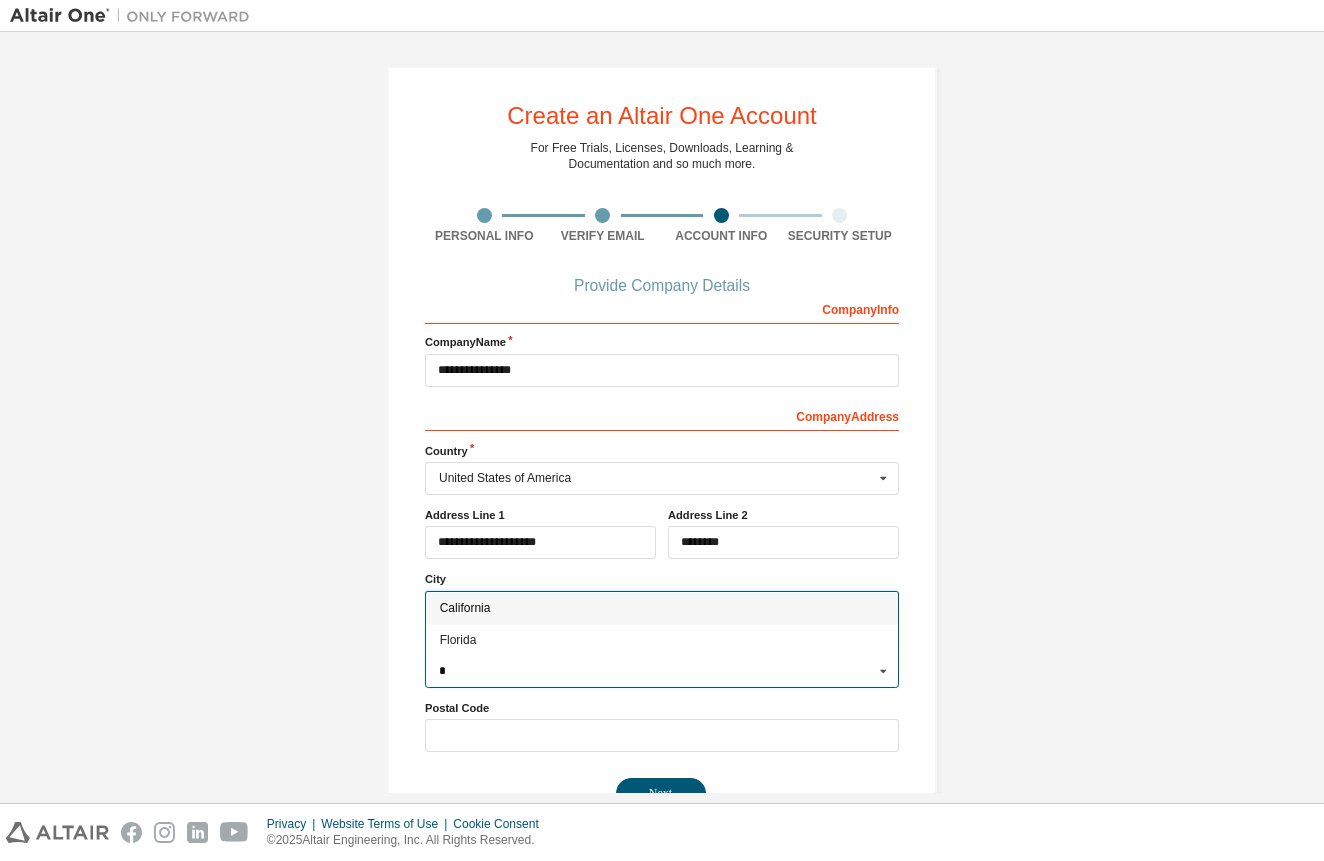 type on "**" 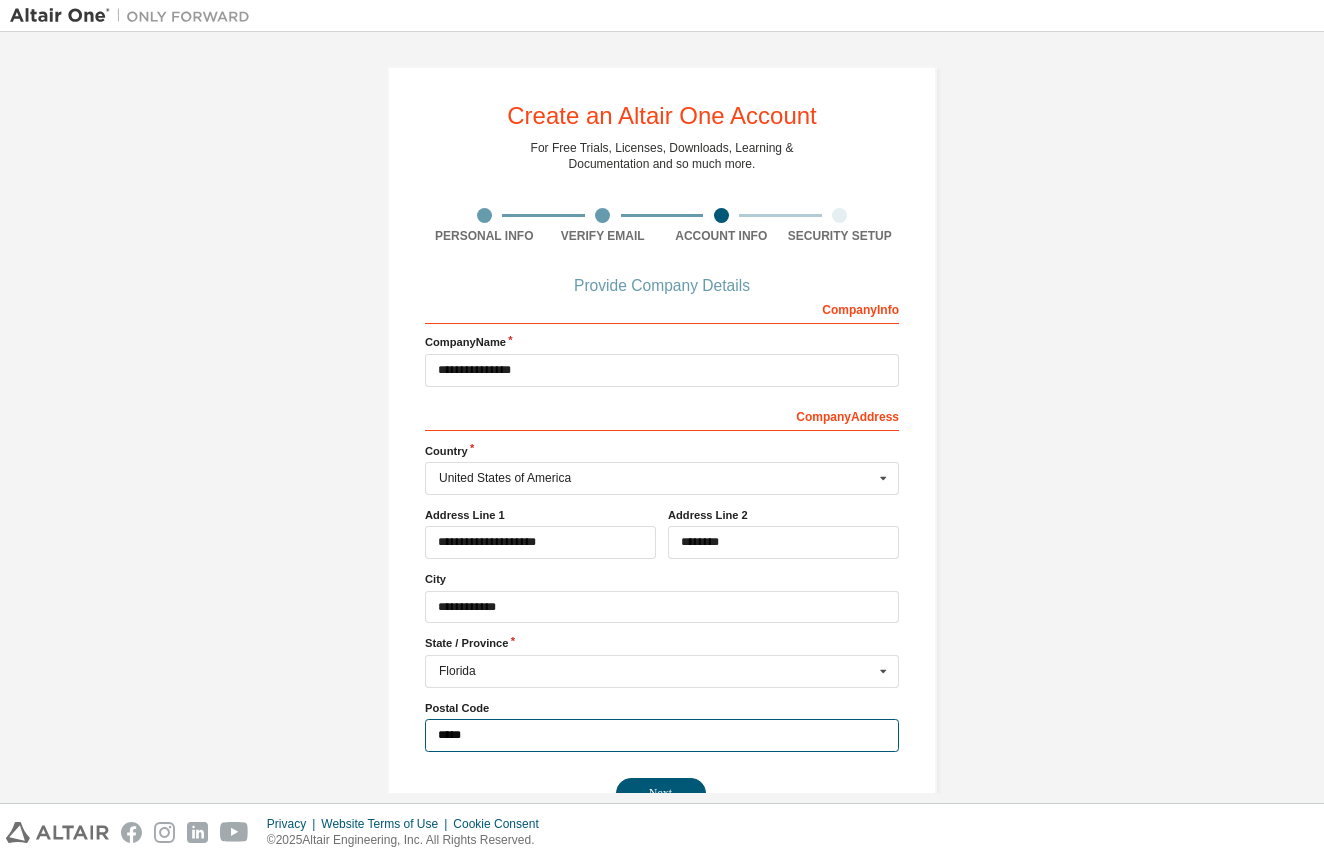 type on "*****" 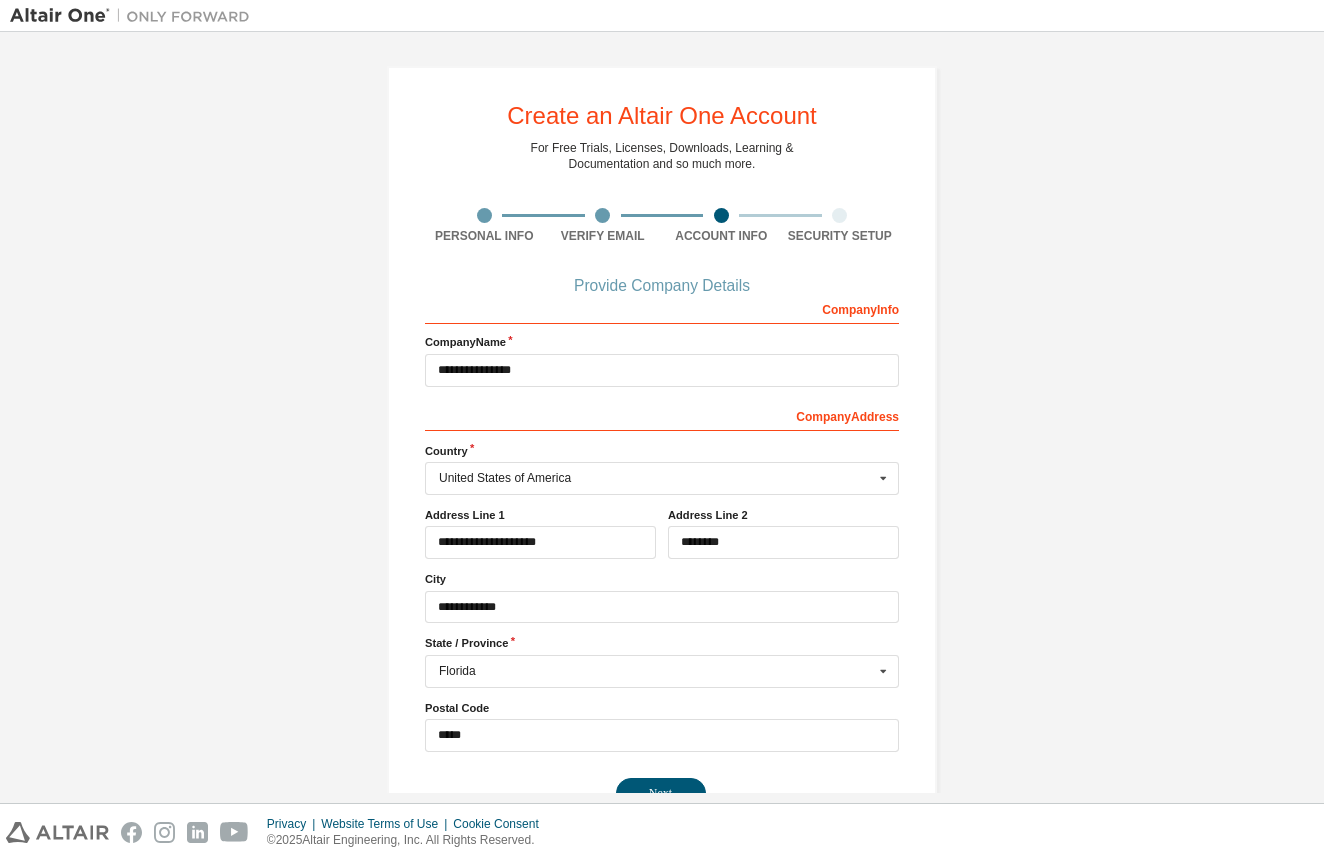 click on "Next" at bounding box center (661, 793) 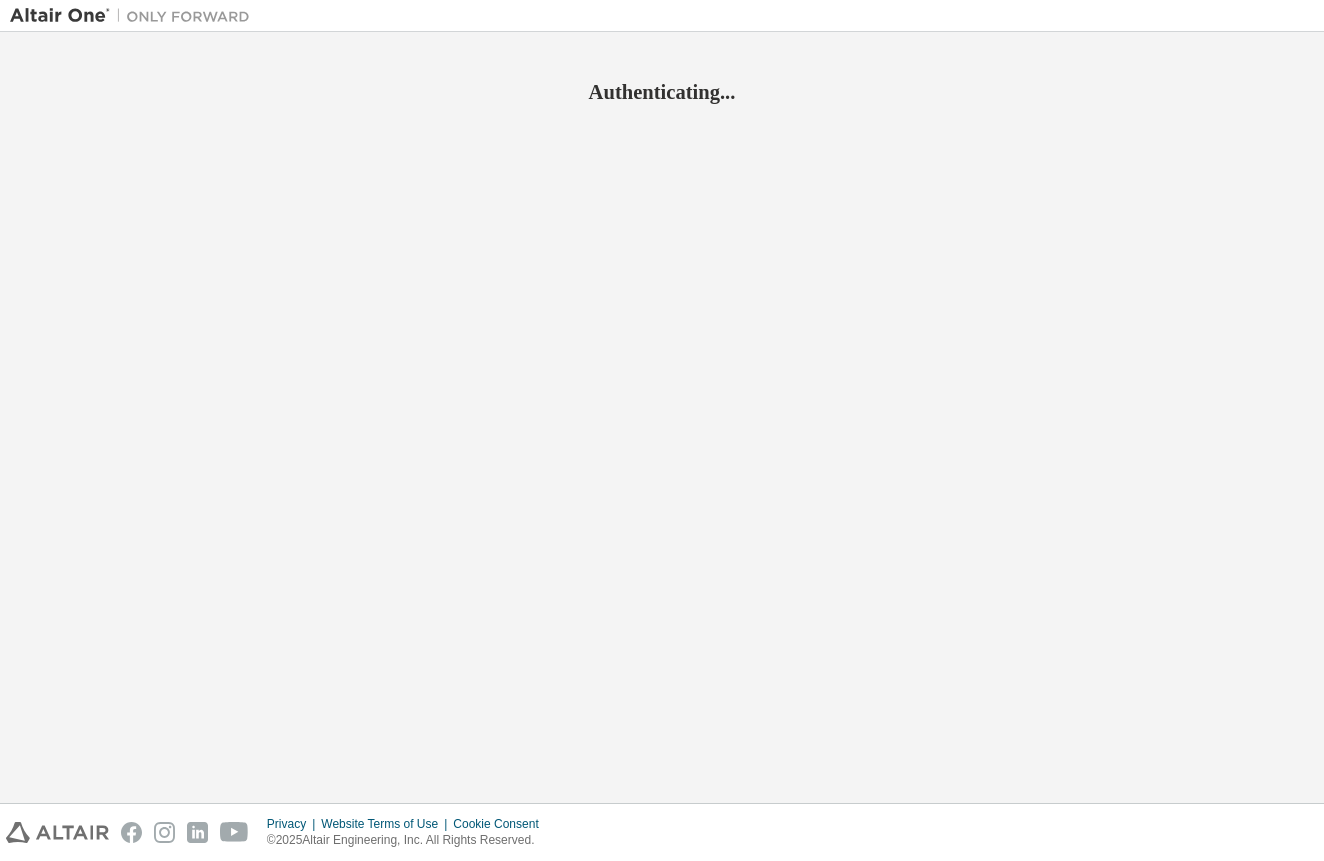 scroll, scrollTop: 0, scrollLeft: 0, axis: both 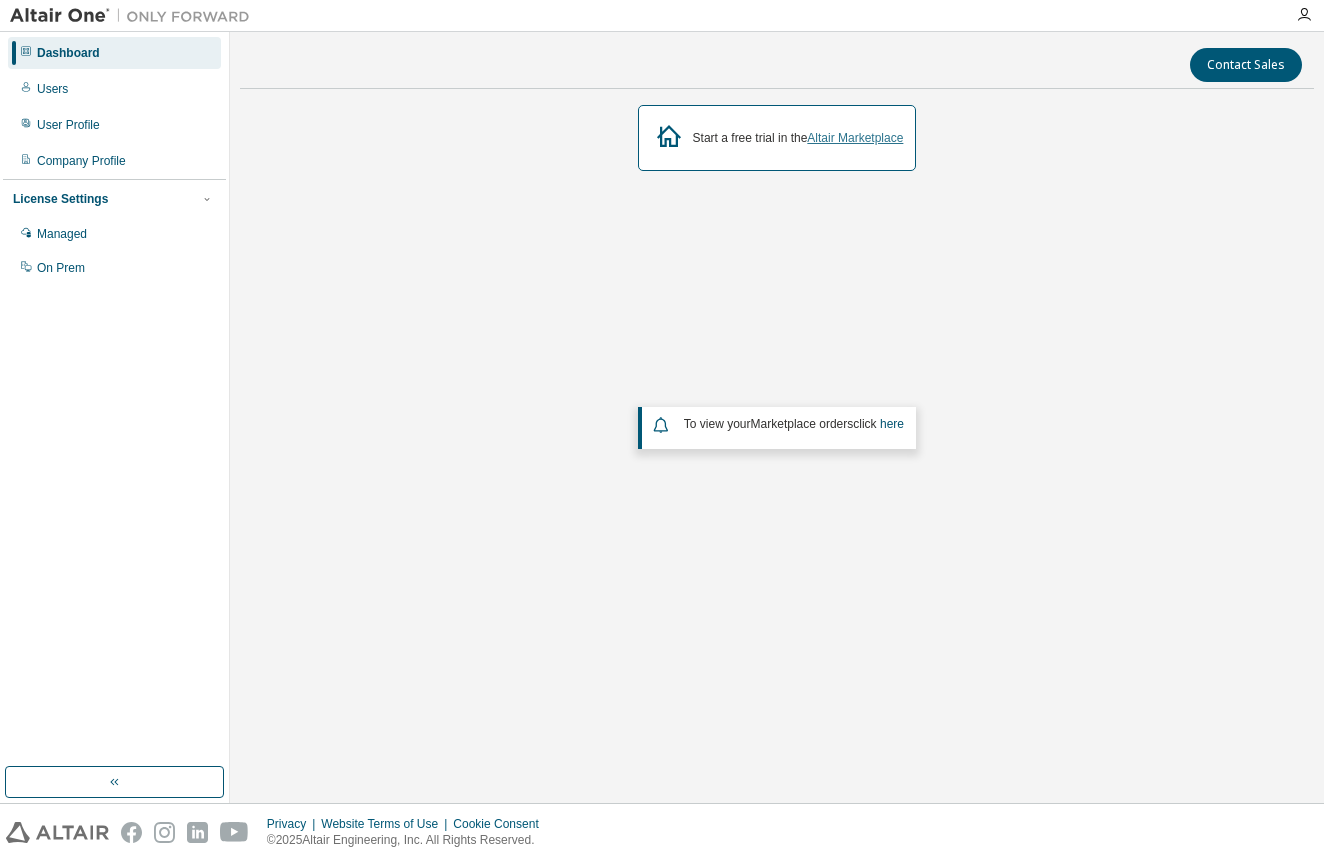 click on "Altair Marketplace" at bounding box center [855, 138] 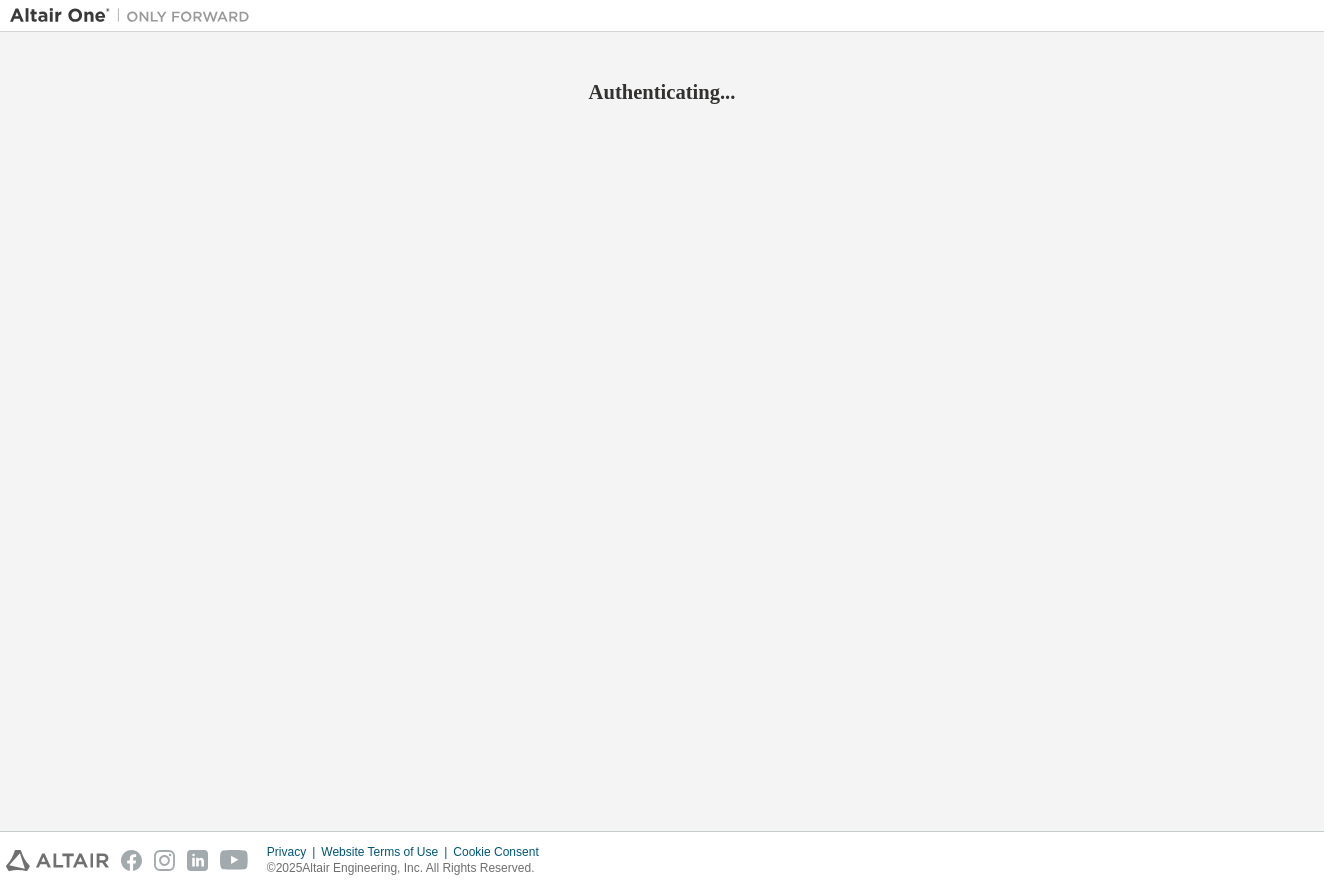 scroll, scrollTop: 0, scrollLeft: 0, axis: both 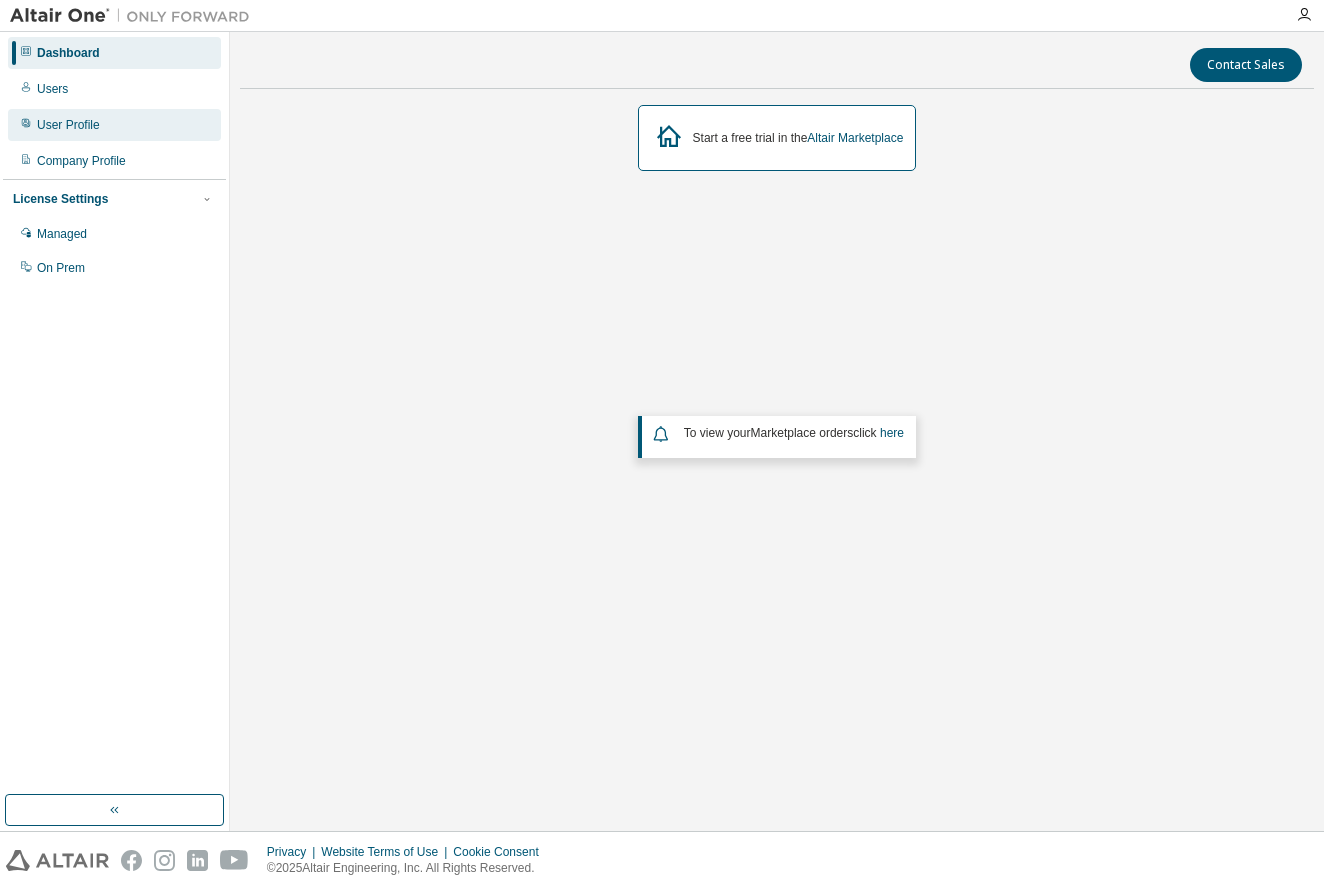 click on "User Profile" at bounding box center (68, 125) 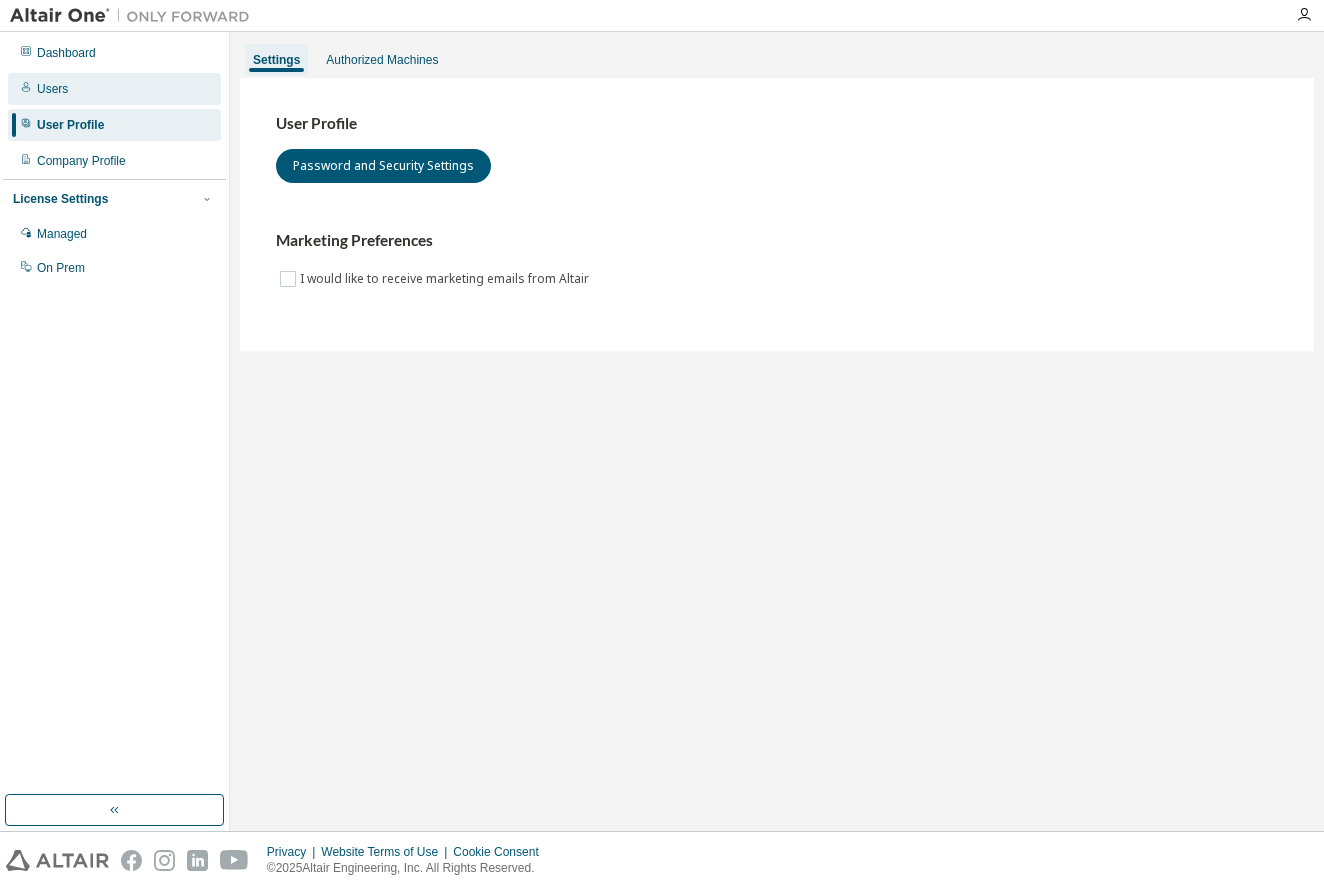 click on "Users" at bounding box center (52, 89) 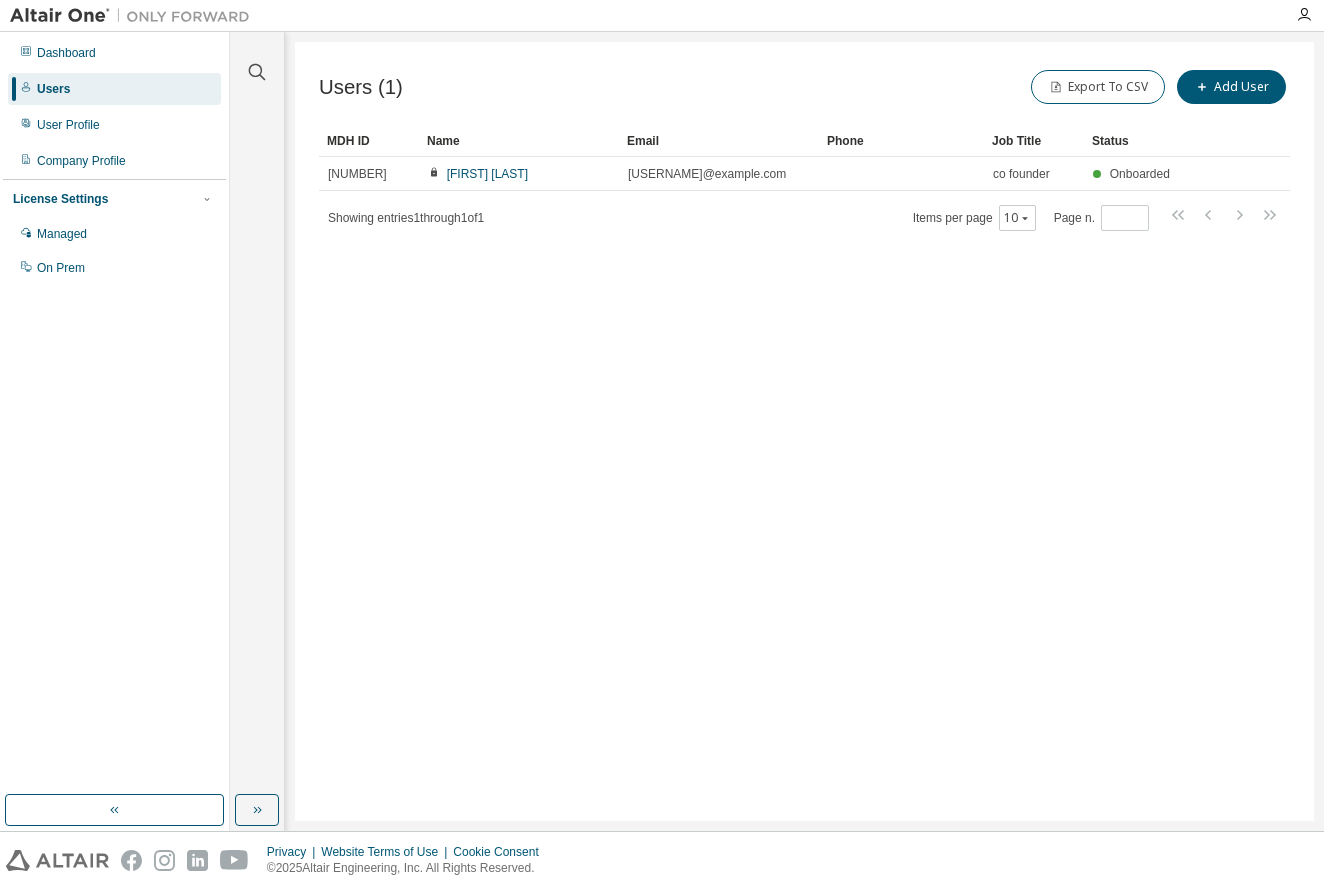 scroll, scrollTop: 9, scrollLeft: 0, axis: vertical 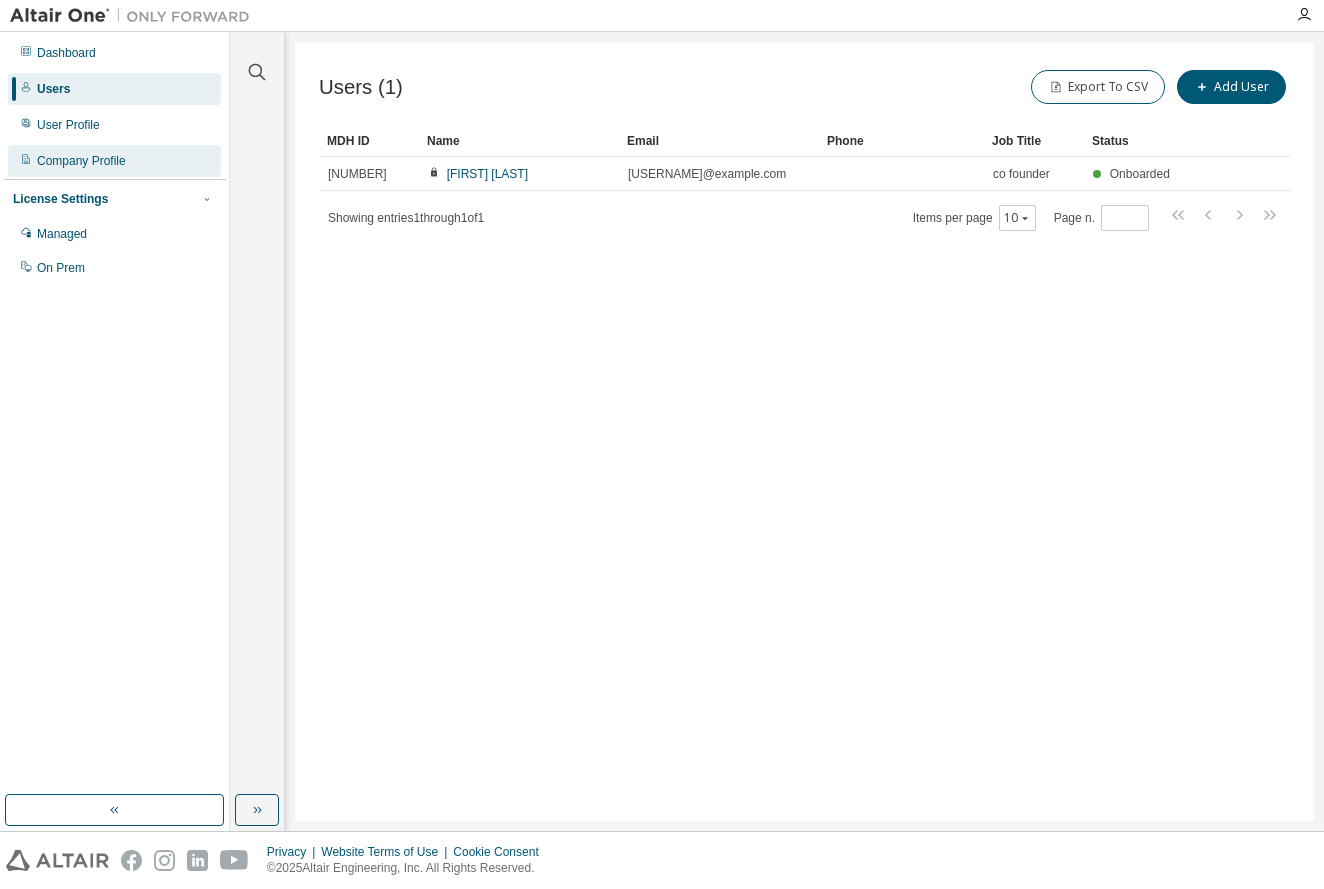click on "Company Profile" at bounding box center [114, 161] 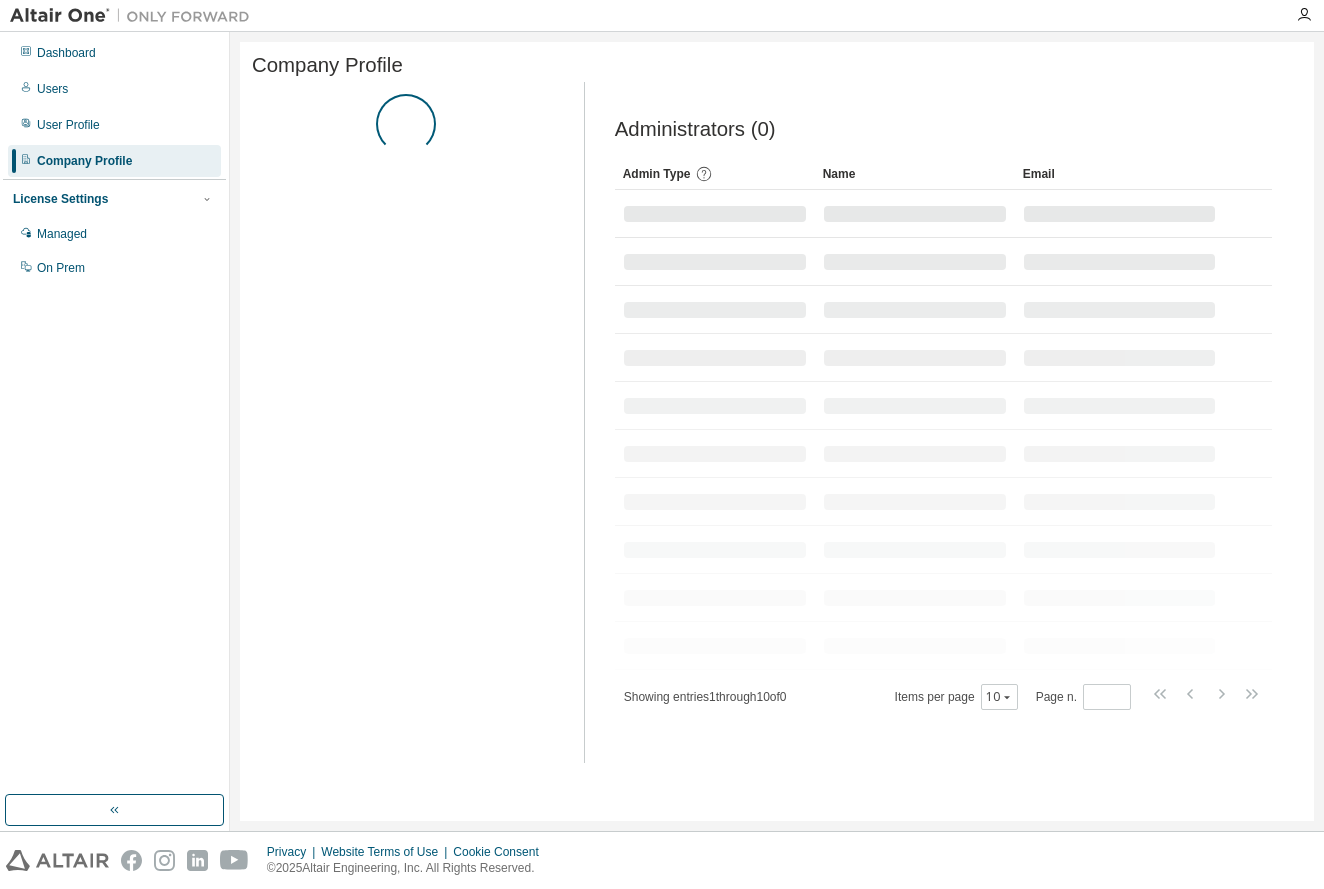 scroll, scrollTop: 0, scrollLeft: 0, axis: both 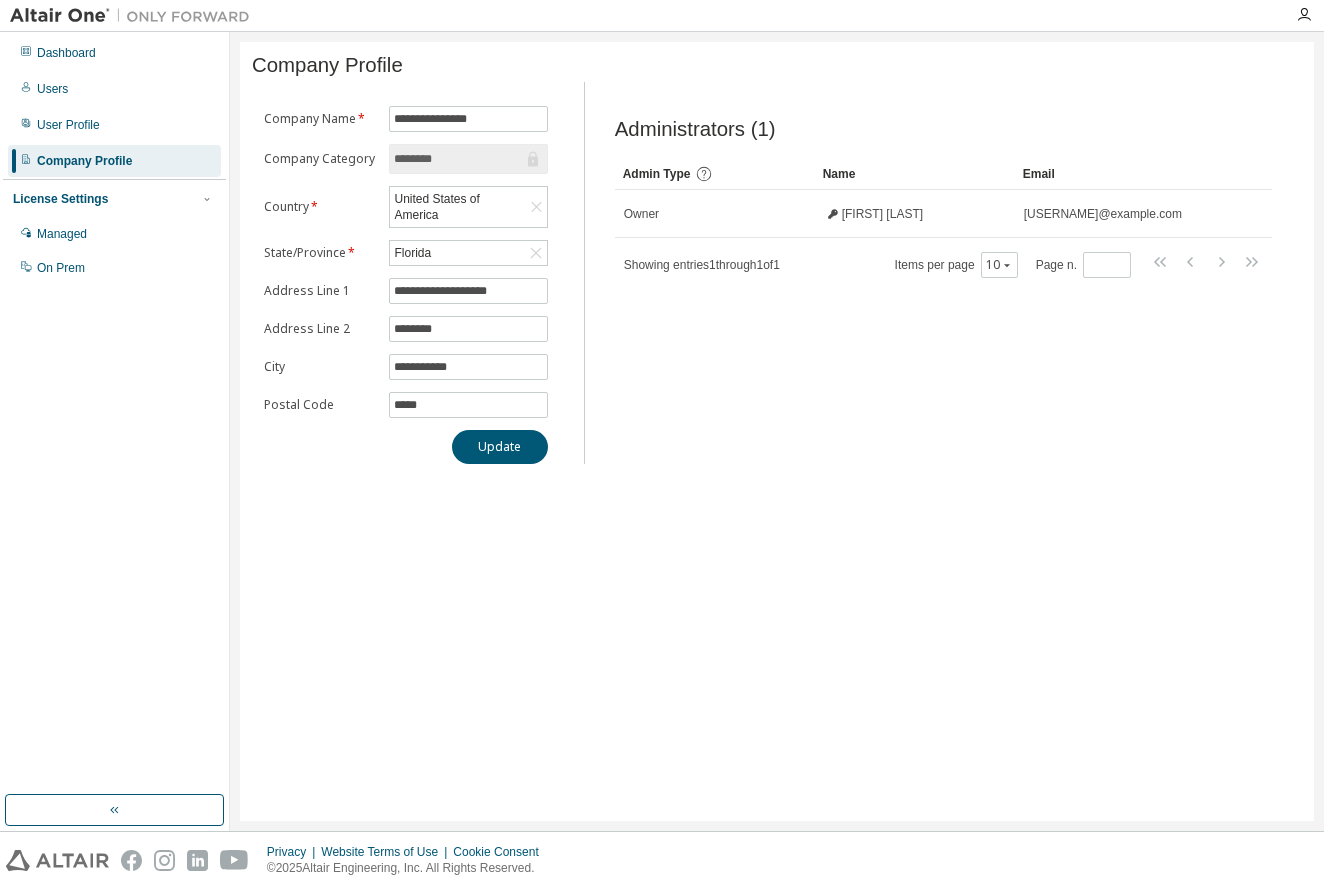 click 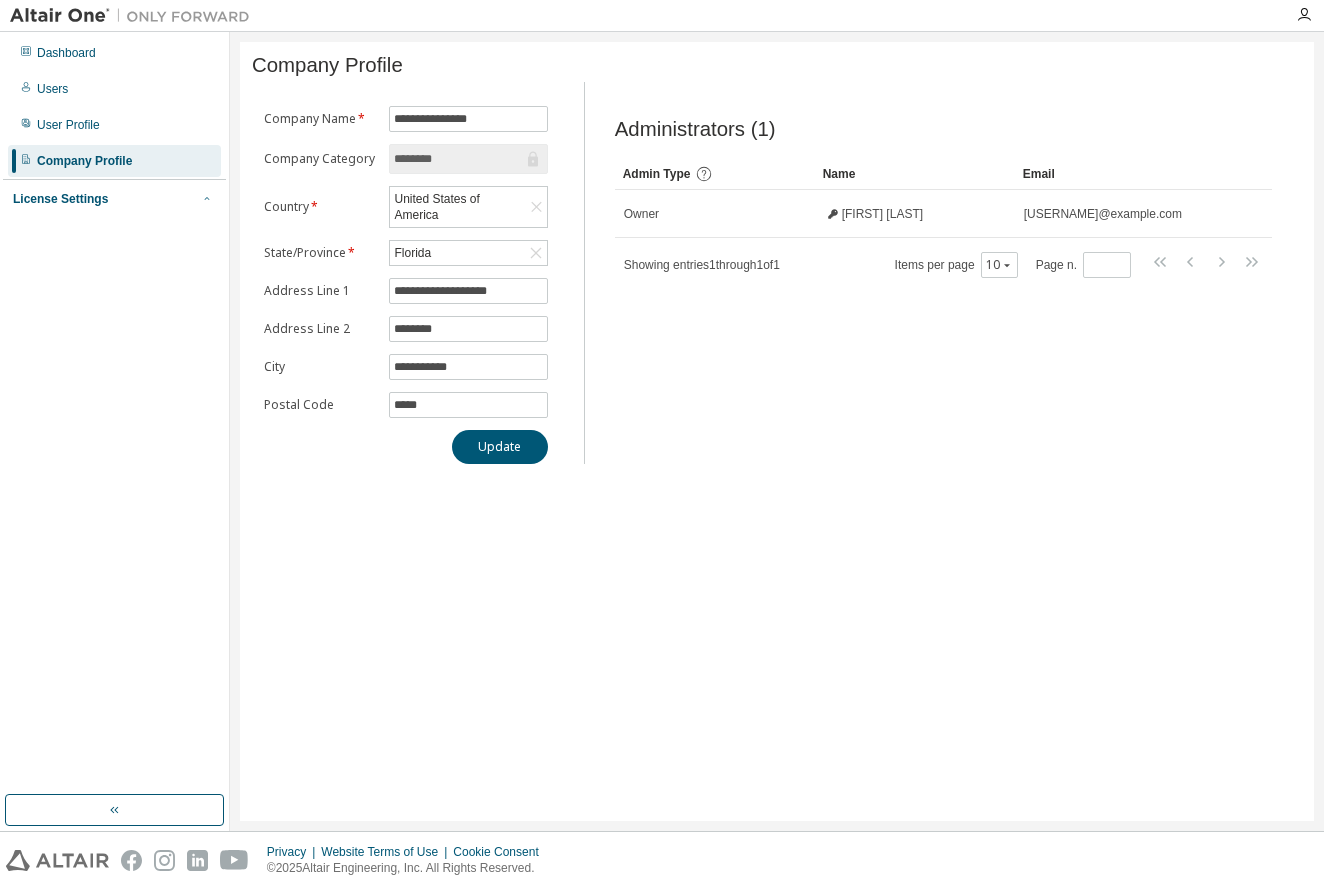 click 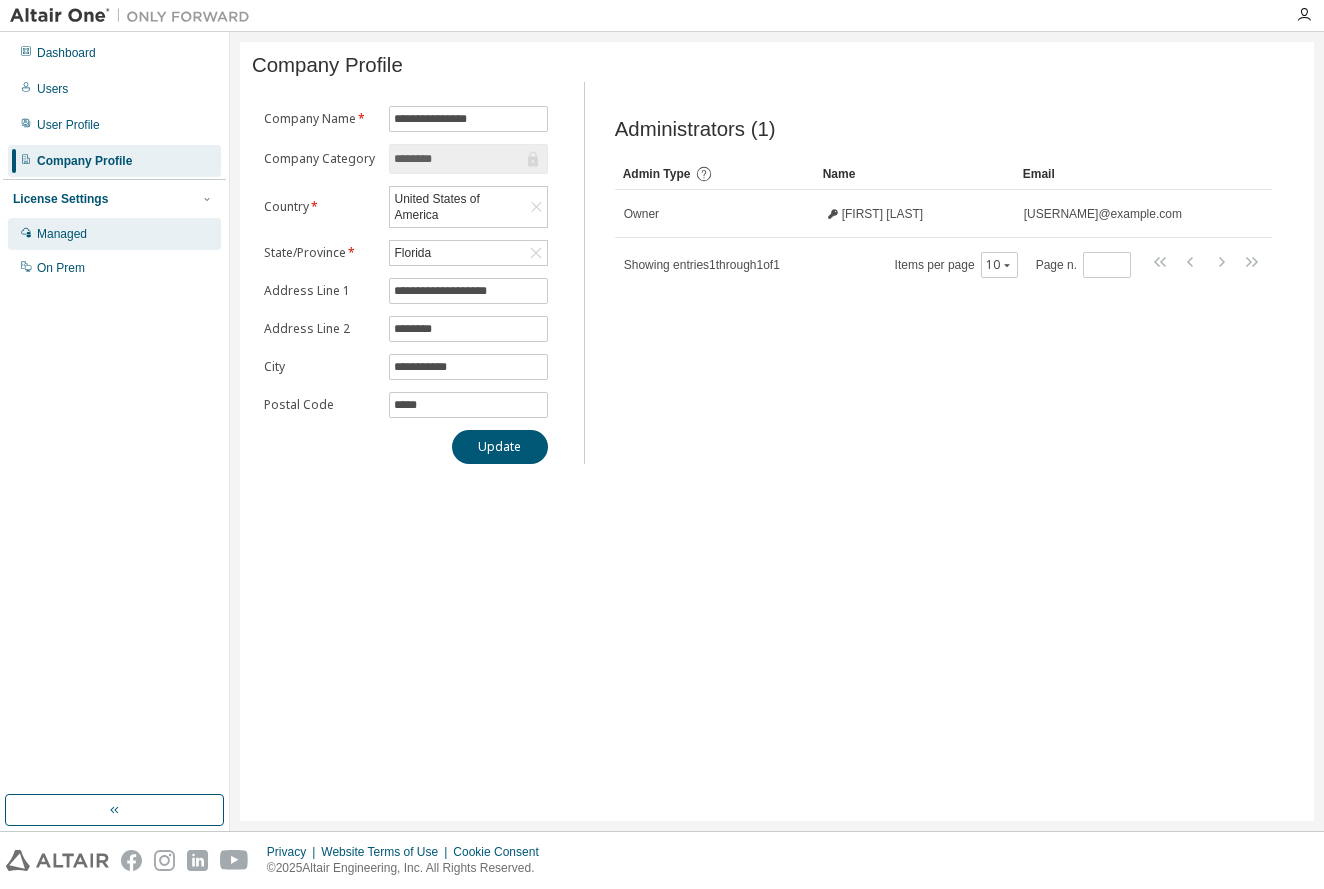 click on "Managed" at bounding box center [62, 234] 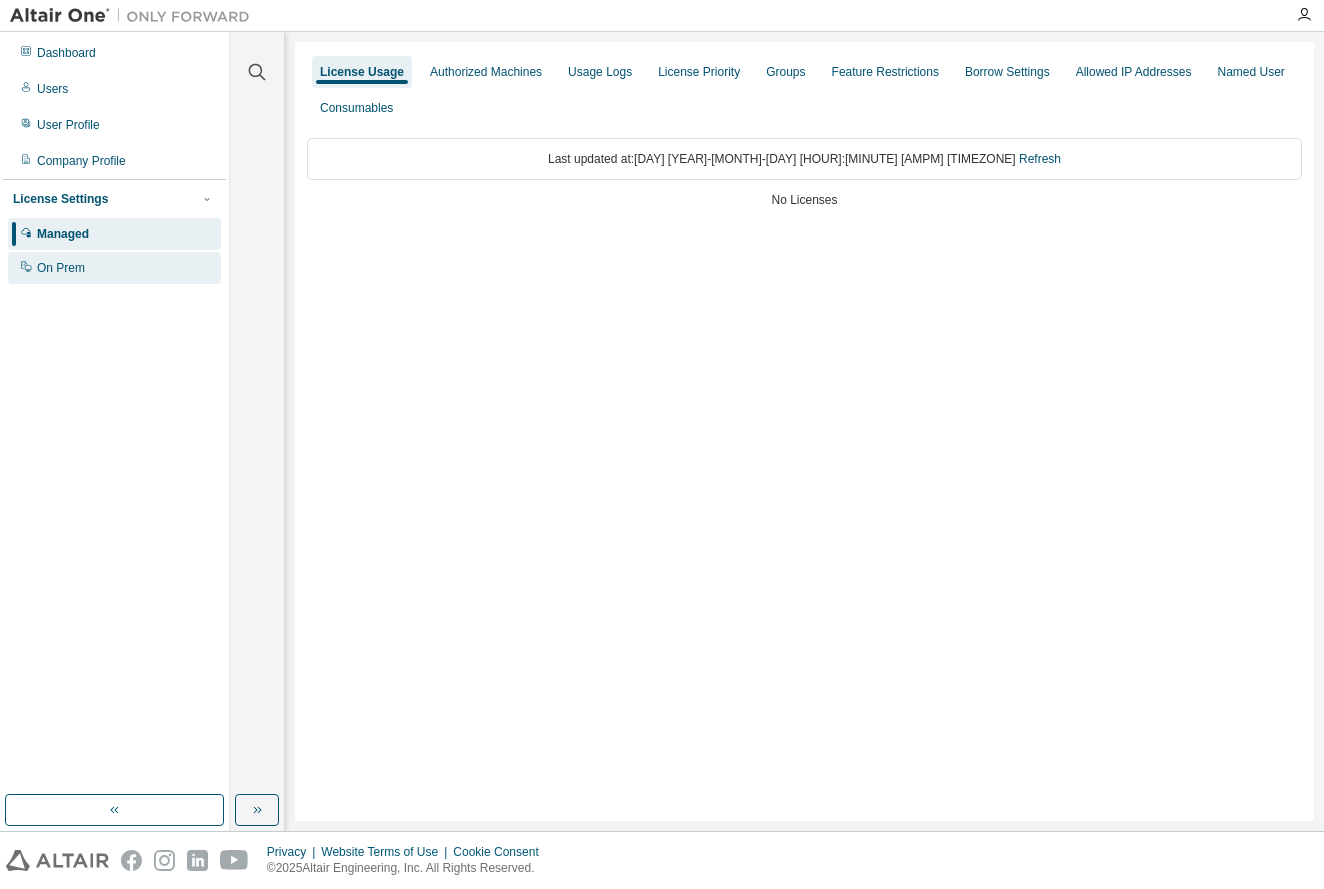 click on "On Prem" at bounding box center (61, 268) 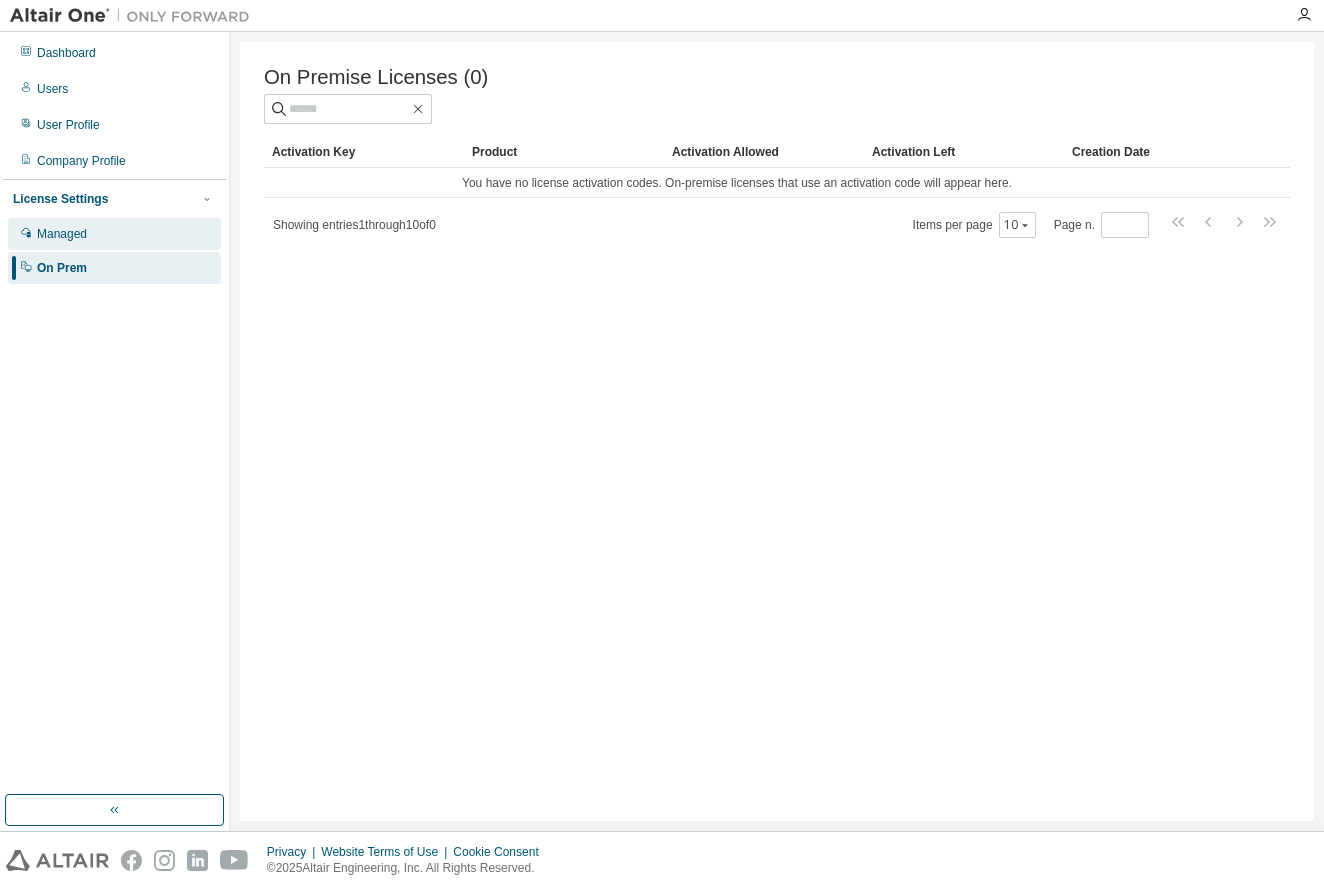 click on "Managed" at bounding box center [62, 234] 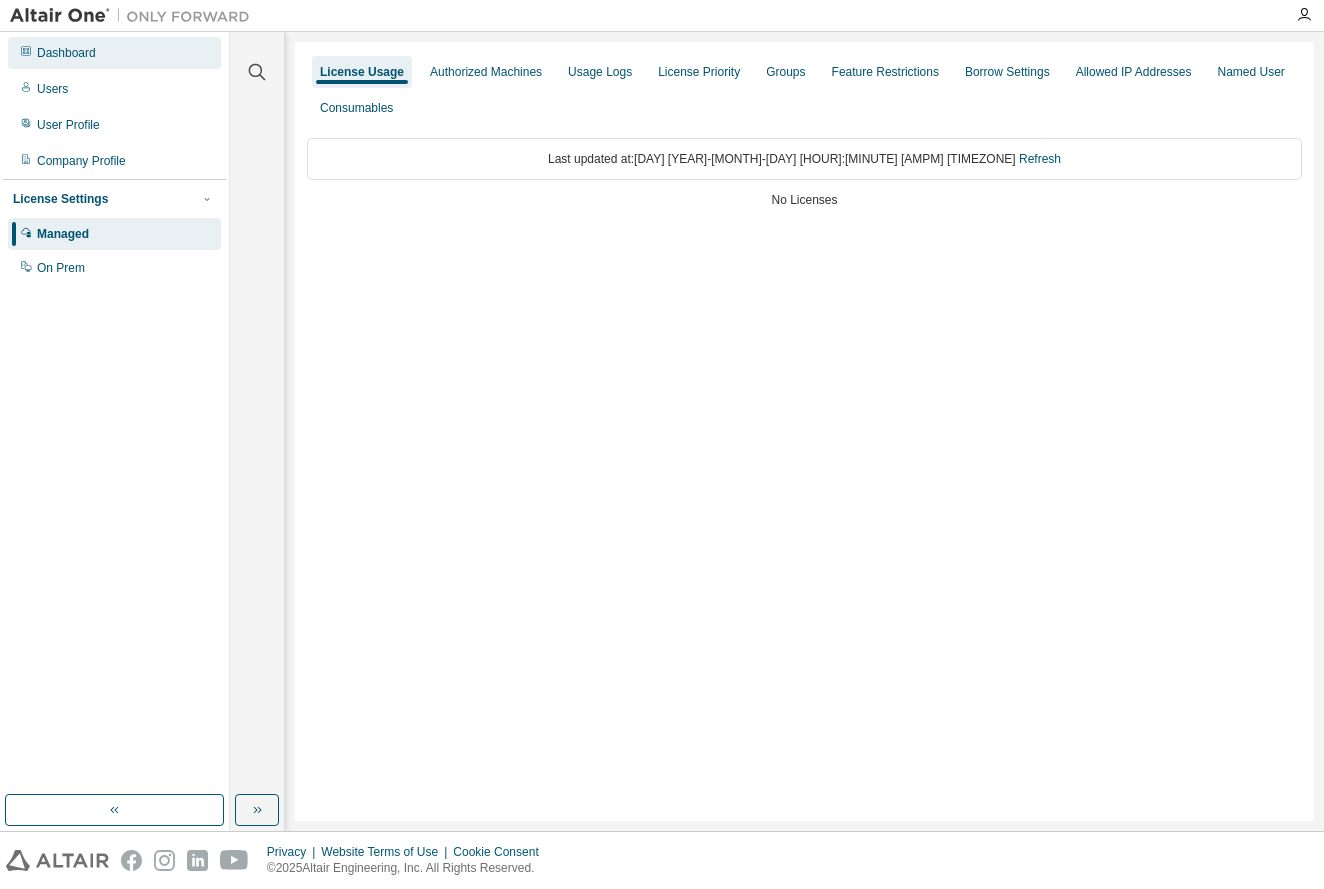 click on "Dashboard" at bounding box center [66, 53] 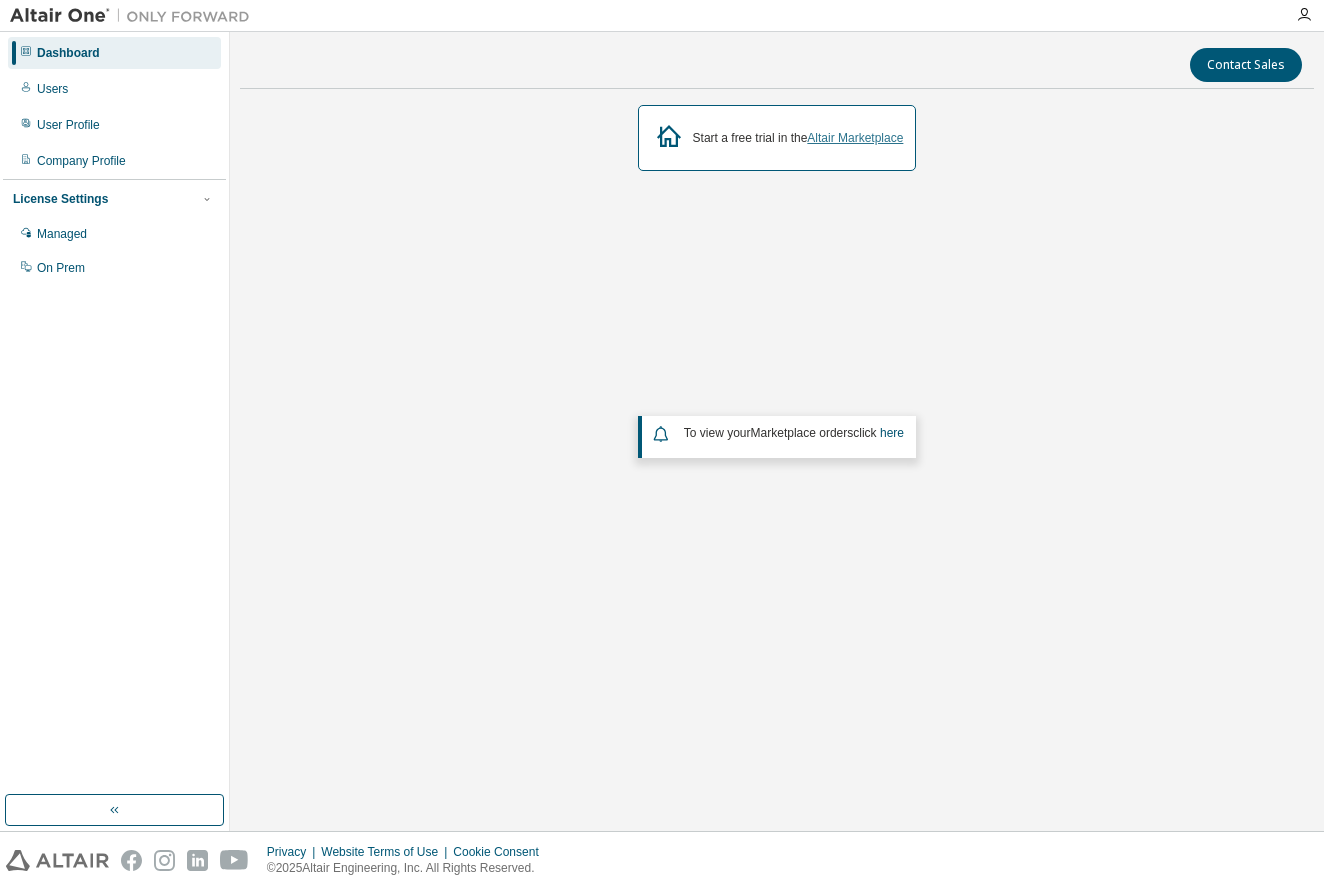click on "Altair Marketplace" at bounding box center [855, 138] 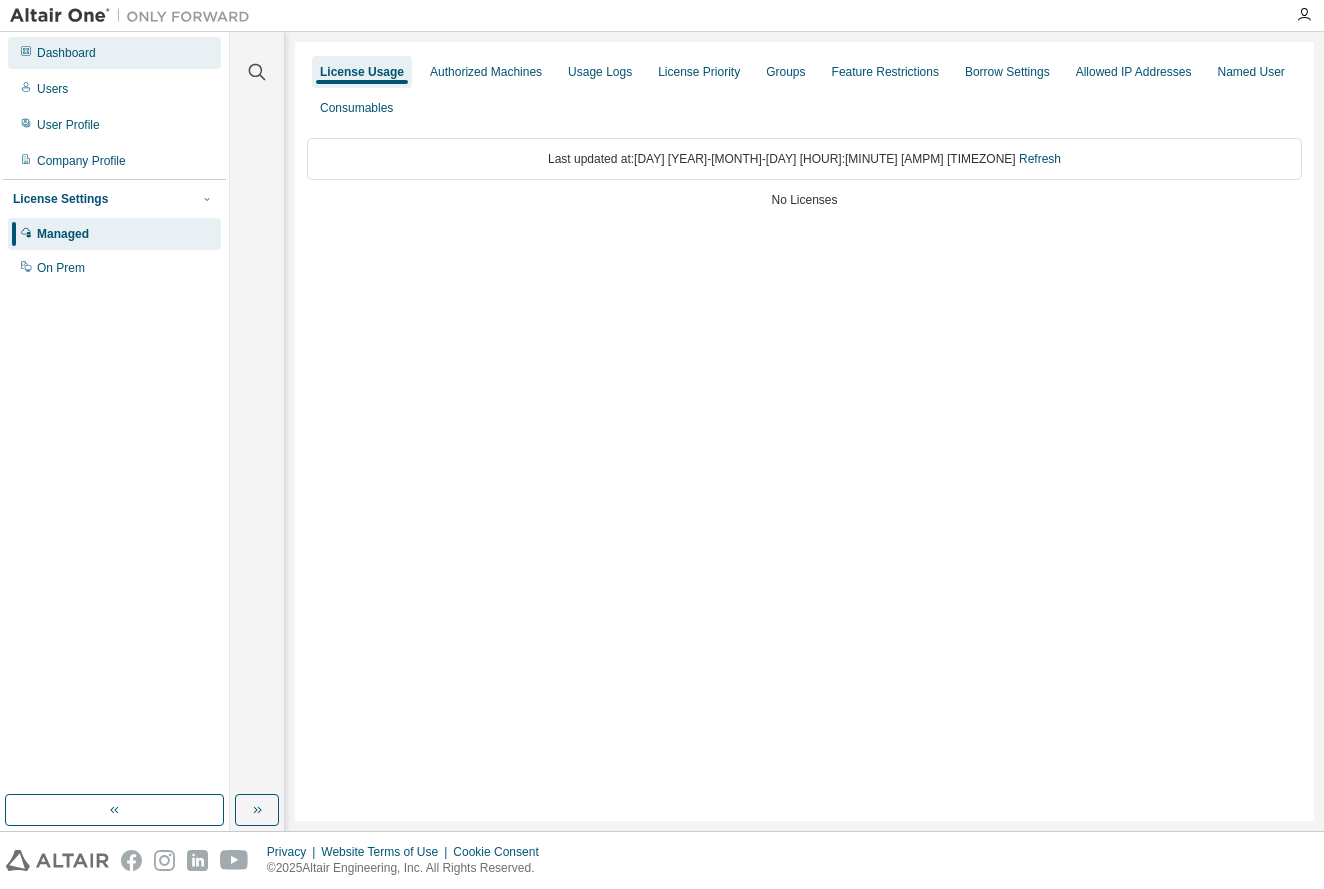 click on "Dashboard" at bounding box center (66, 53) 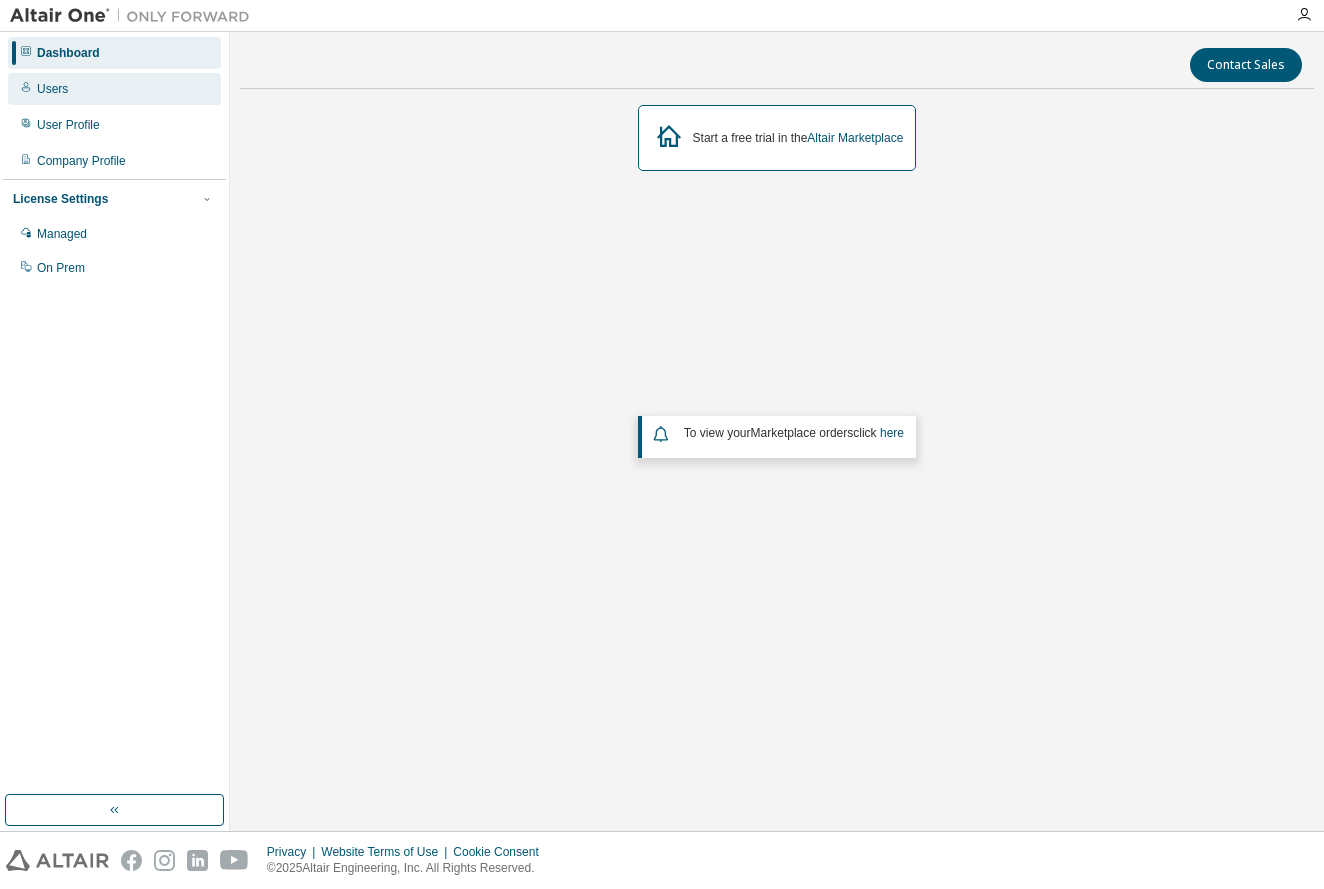 click on "Users" at bounding box center (52, 89) 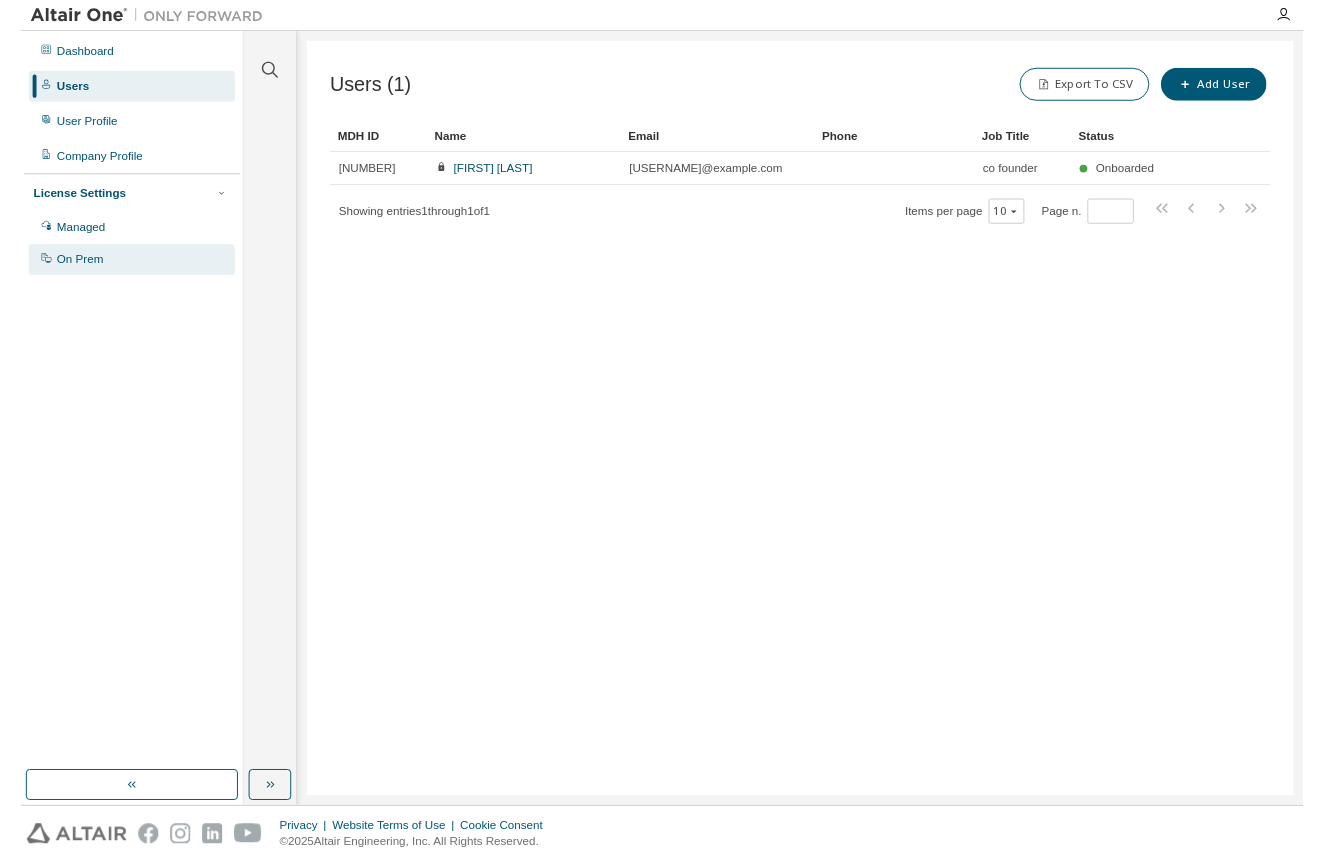 scroll, scrollTop: 0, scrollLeft: 0, axis: both 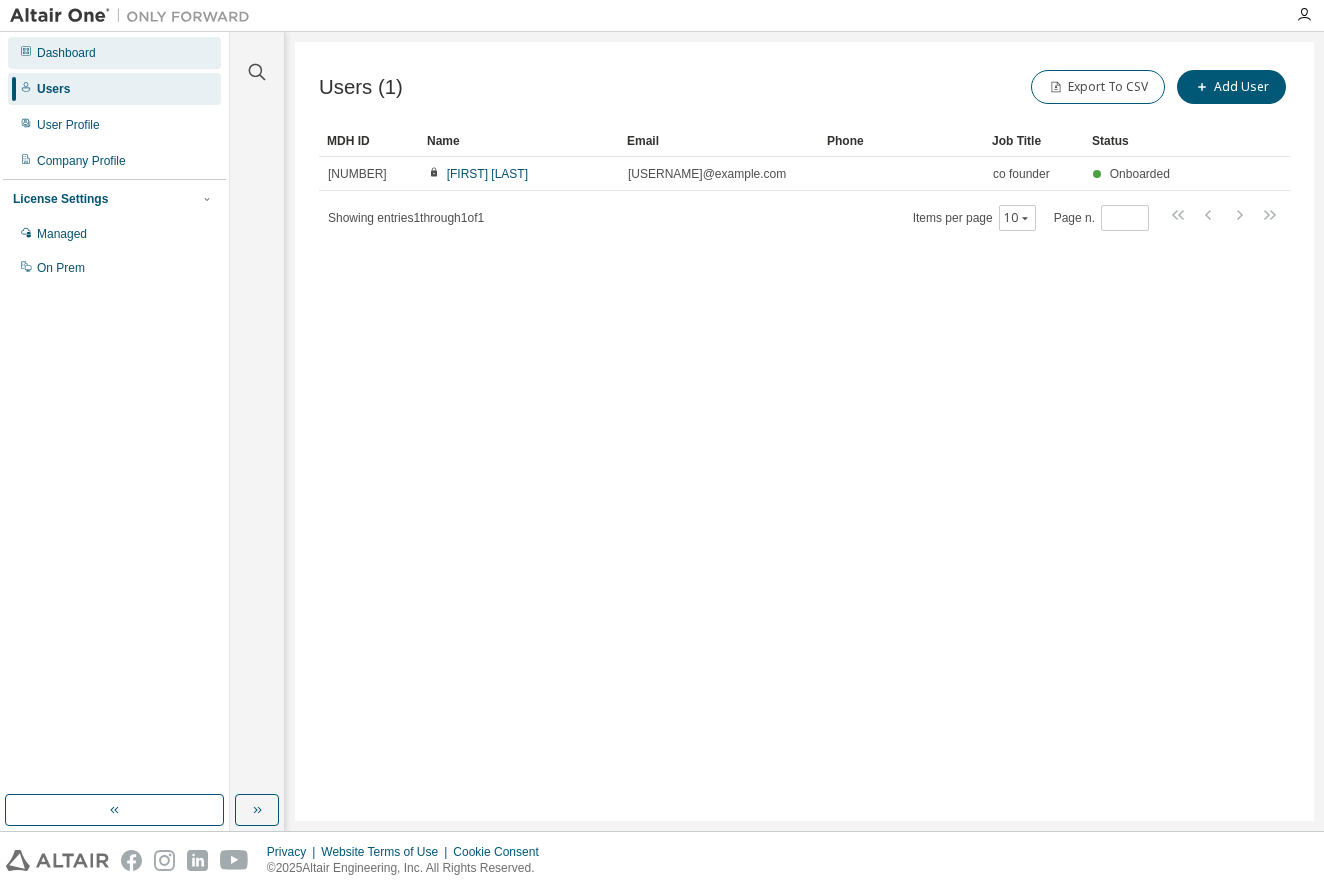 click on "Dashboard" at bounding box center [66, 53] 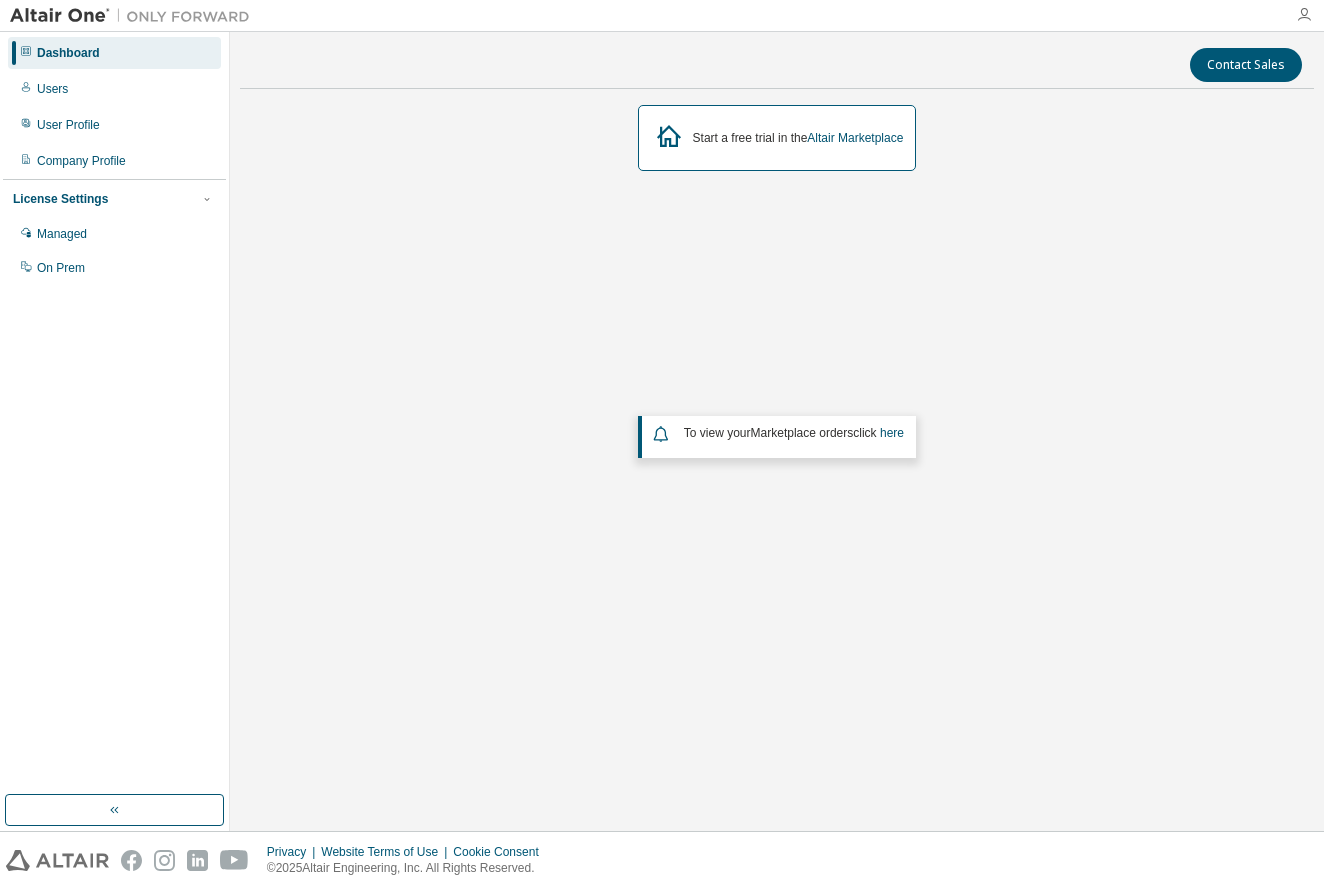 click at bounding box center [1304, 15] 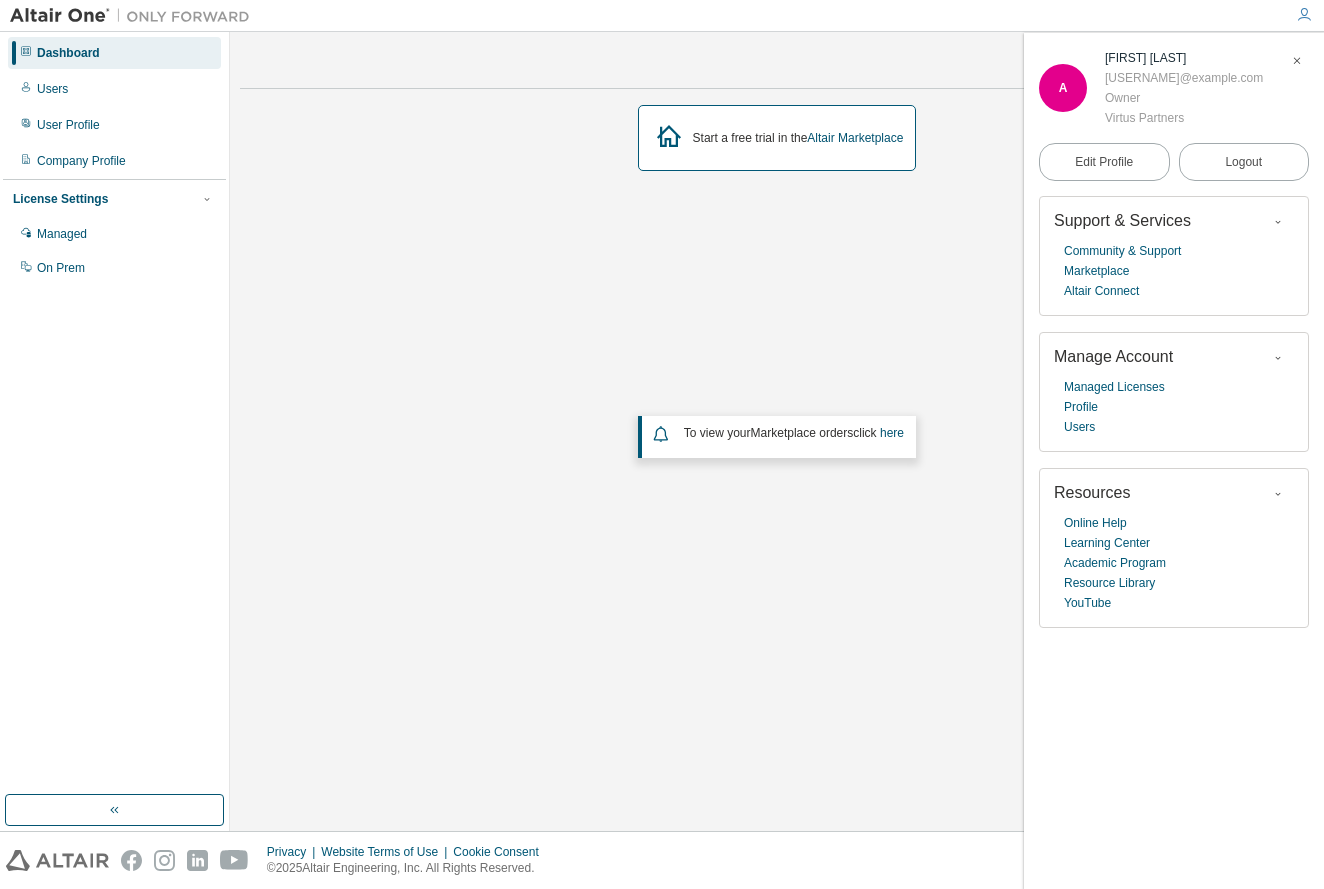 drag, startPoint x: 1109, startPoint y: 379, endPoint x: 1108, endPoint y: 351, distance: 28.01785 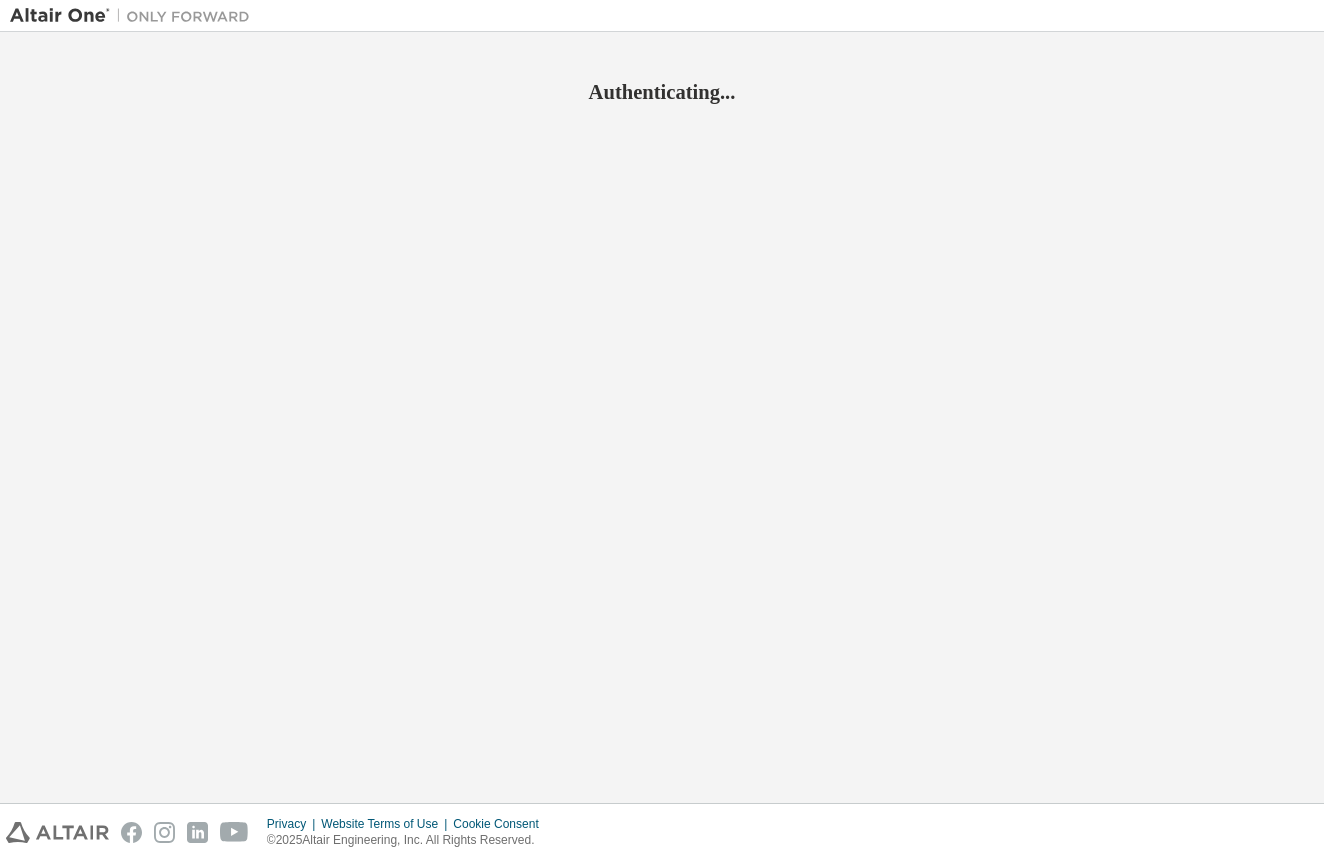 scroll, scrollTop: 0, scrollLeft: 0, axis: both 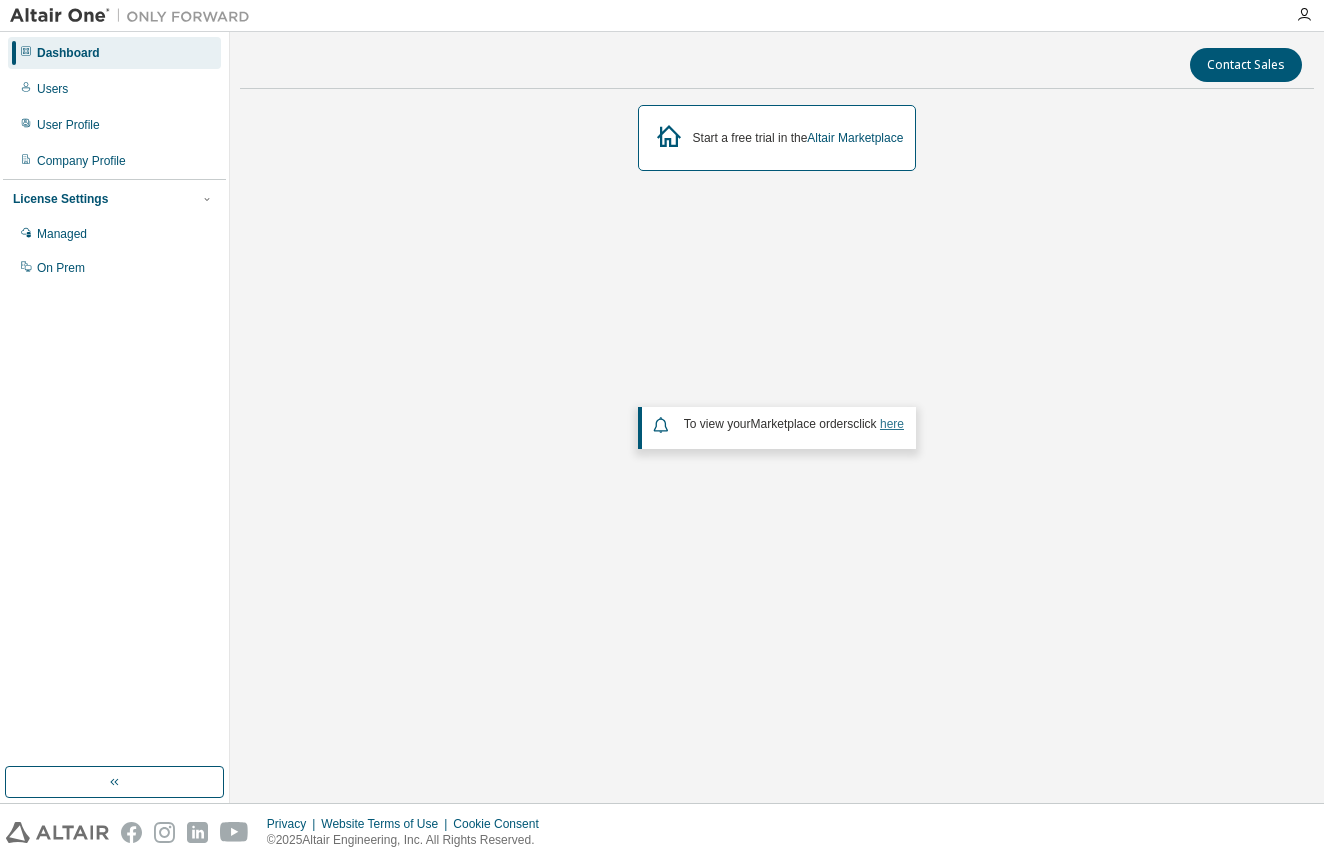 click on "here" at bounding box center (892, 424) 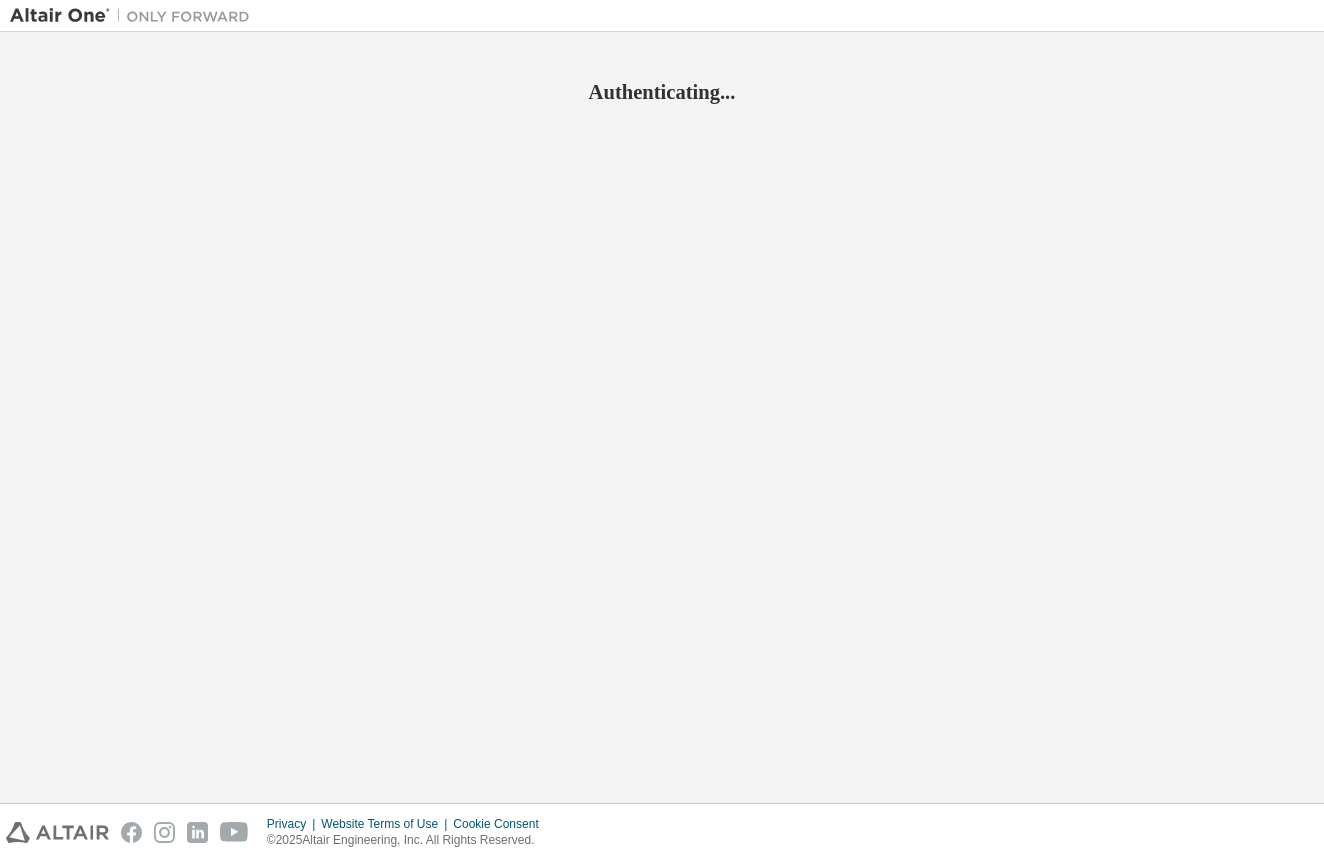 scroll, scrollTop: 0, scrollLeft: 0, axis: both 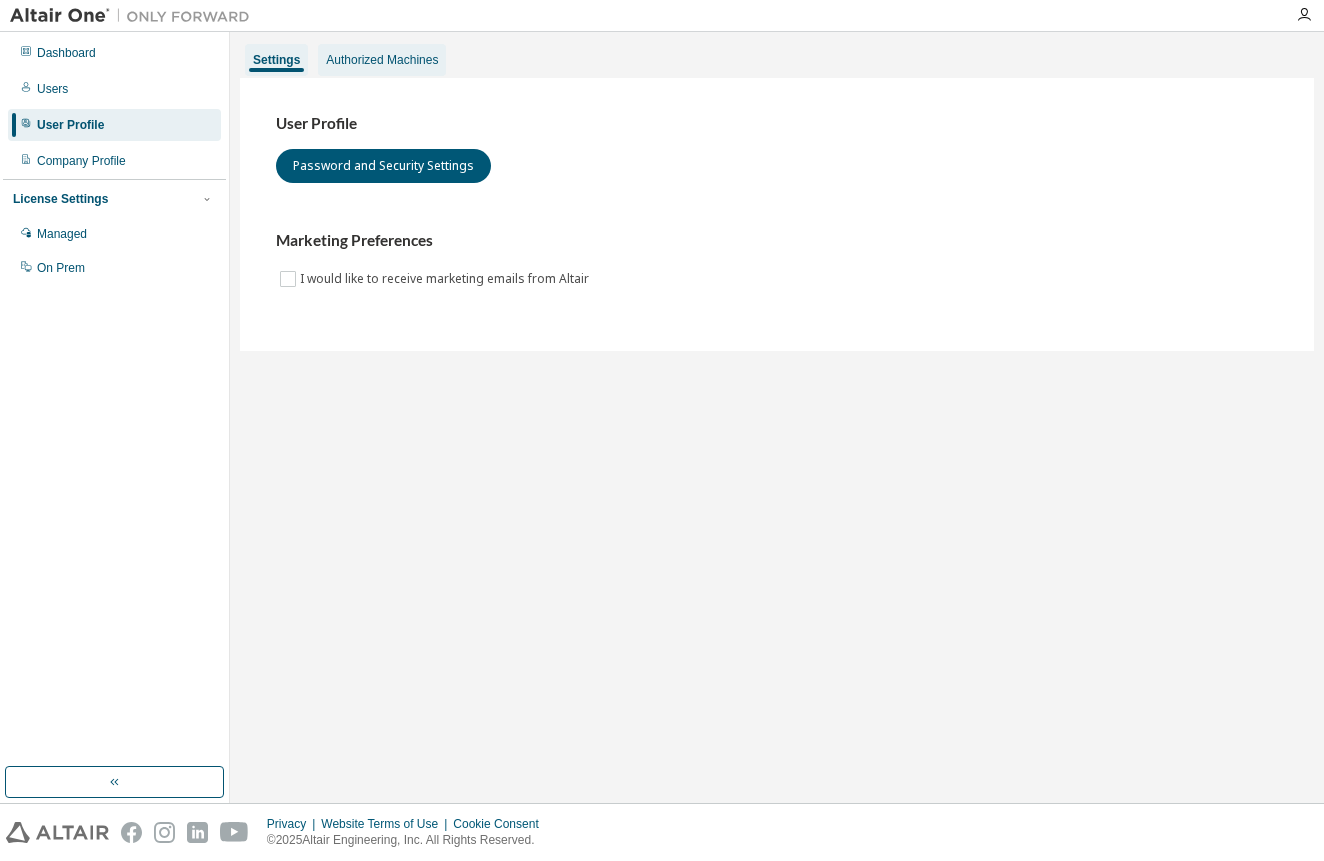 click on "Authorized Machines" at bounding box center [382, 60] 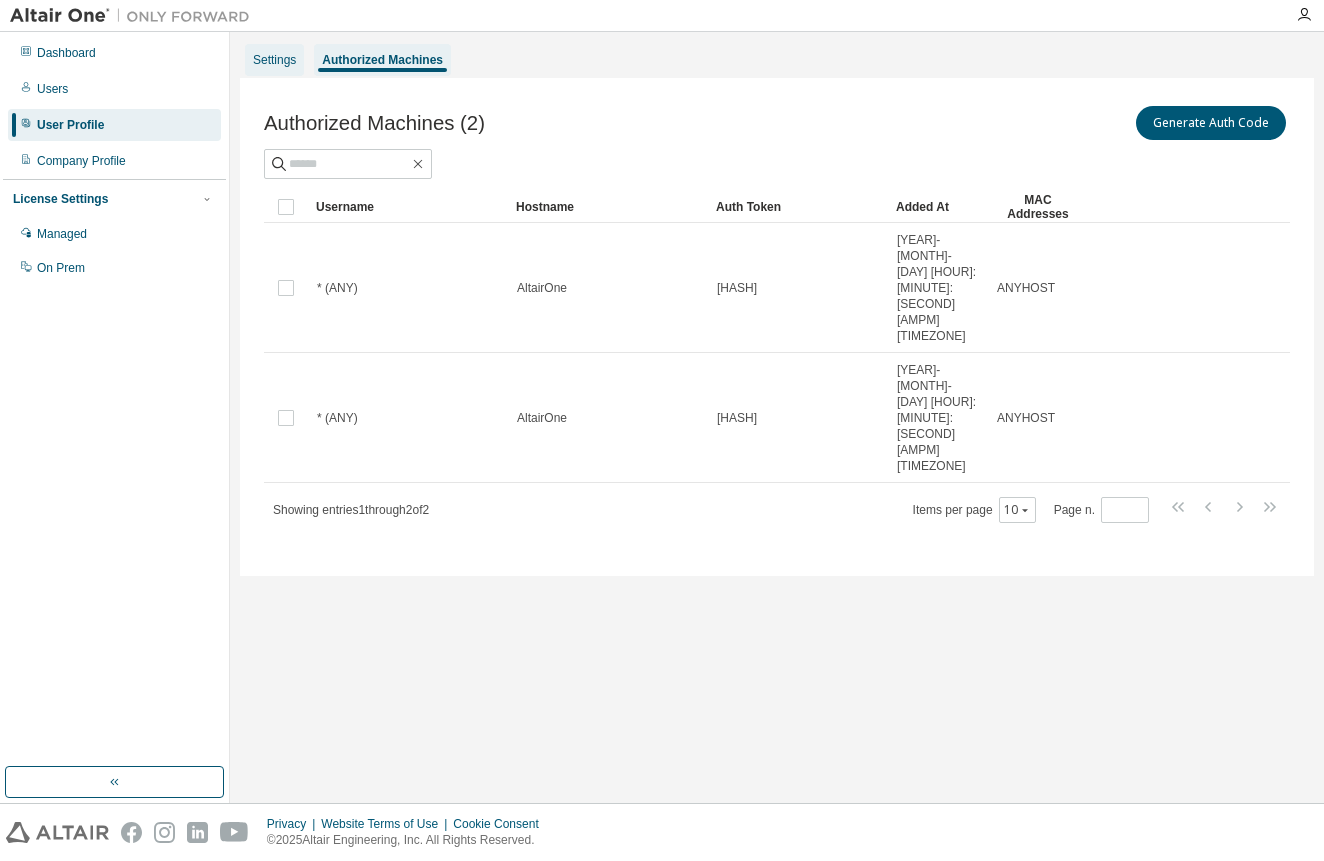 click on "Settings" at bounding box center [274, 60] 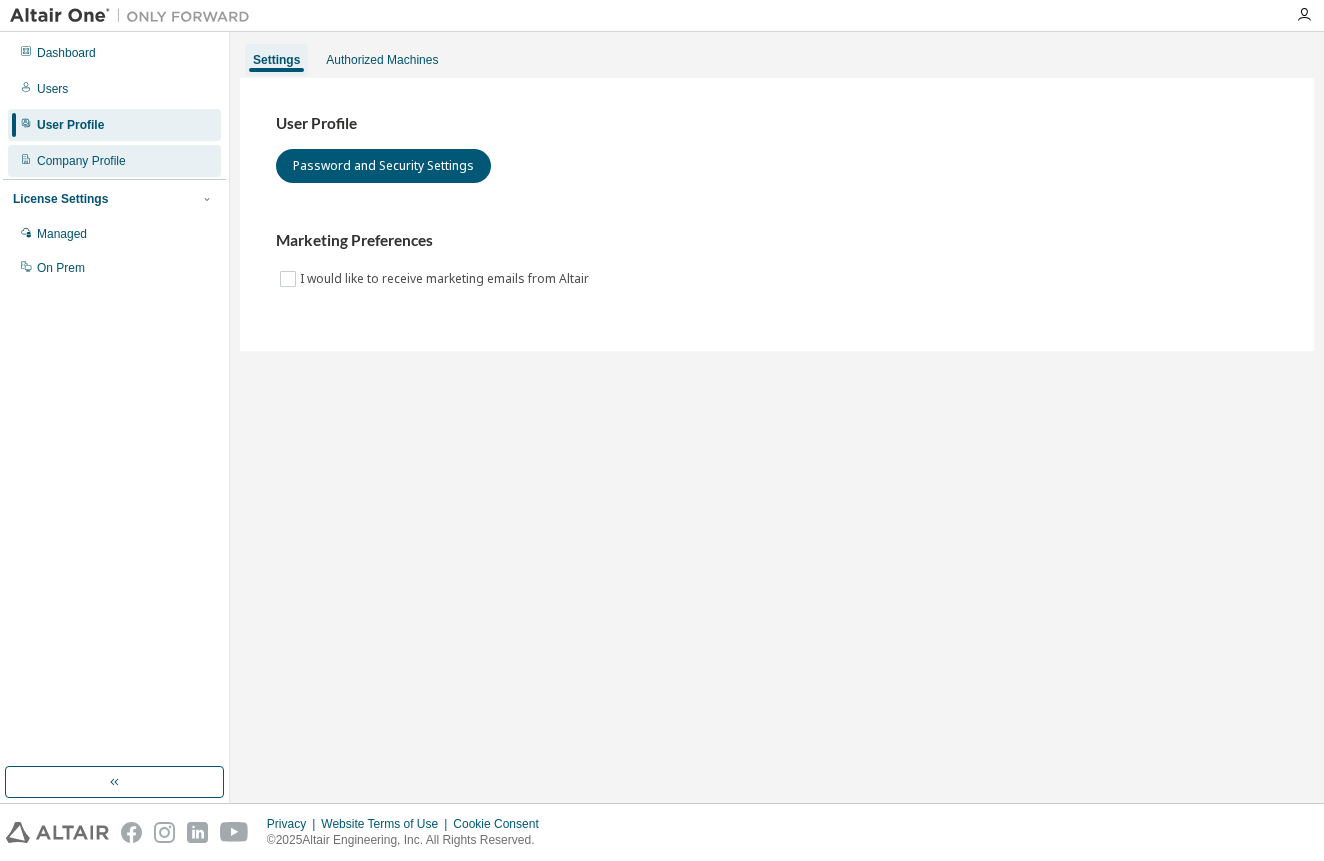 click on "Company Profile" at bounding box center (81, 161) 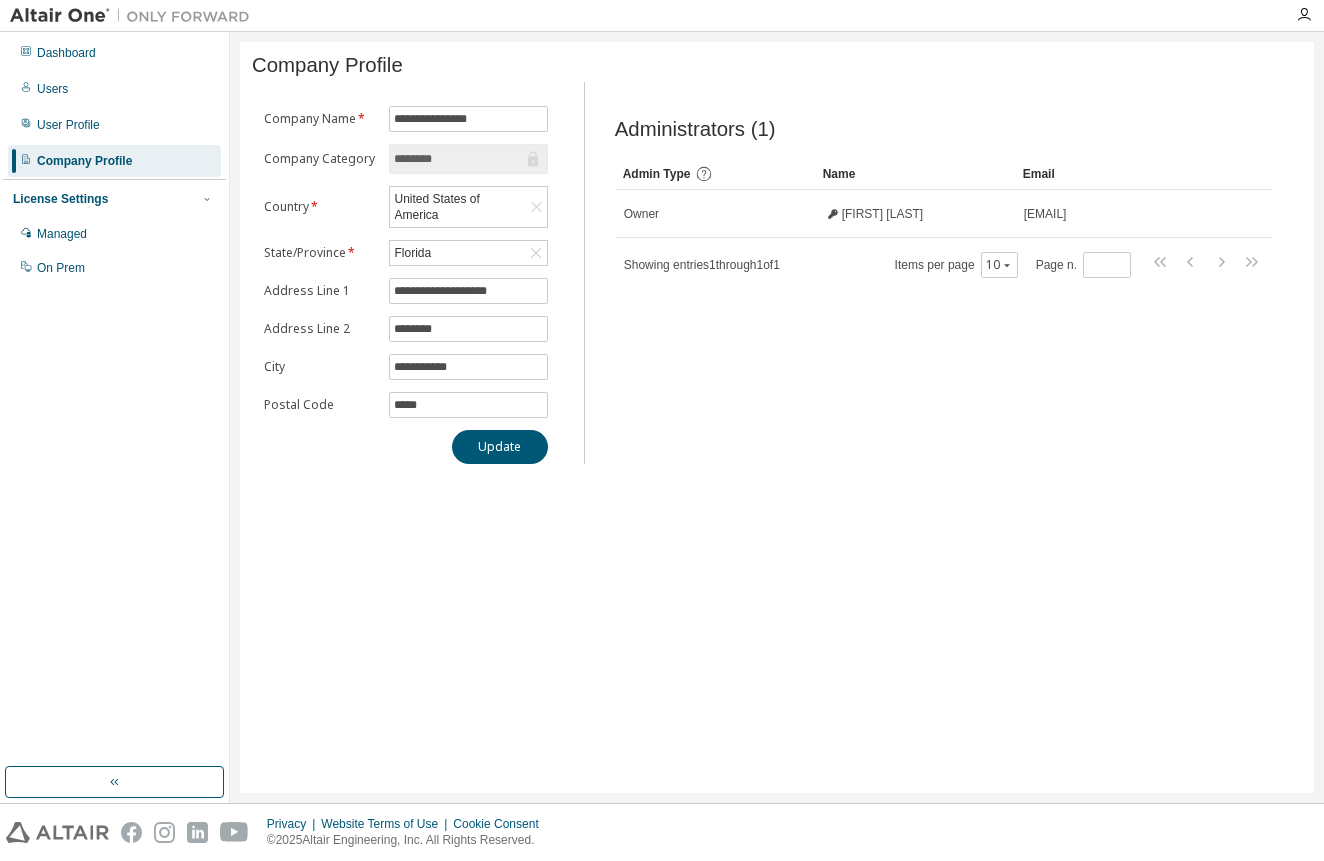 scroll, scrollTop: 0, scrollLeft: 0, axis: both 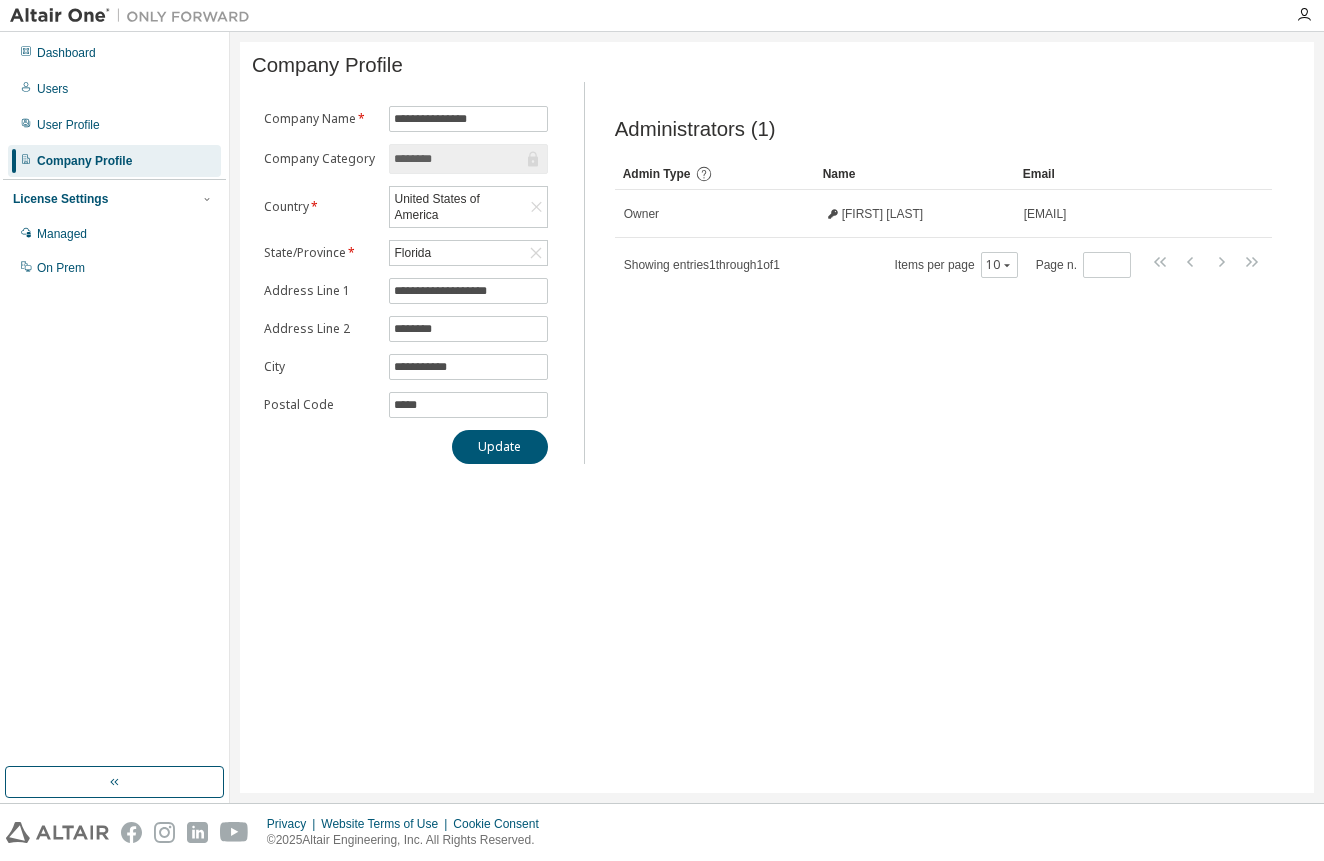 click on "********" at bounding box center [458, 159] 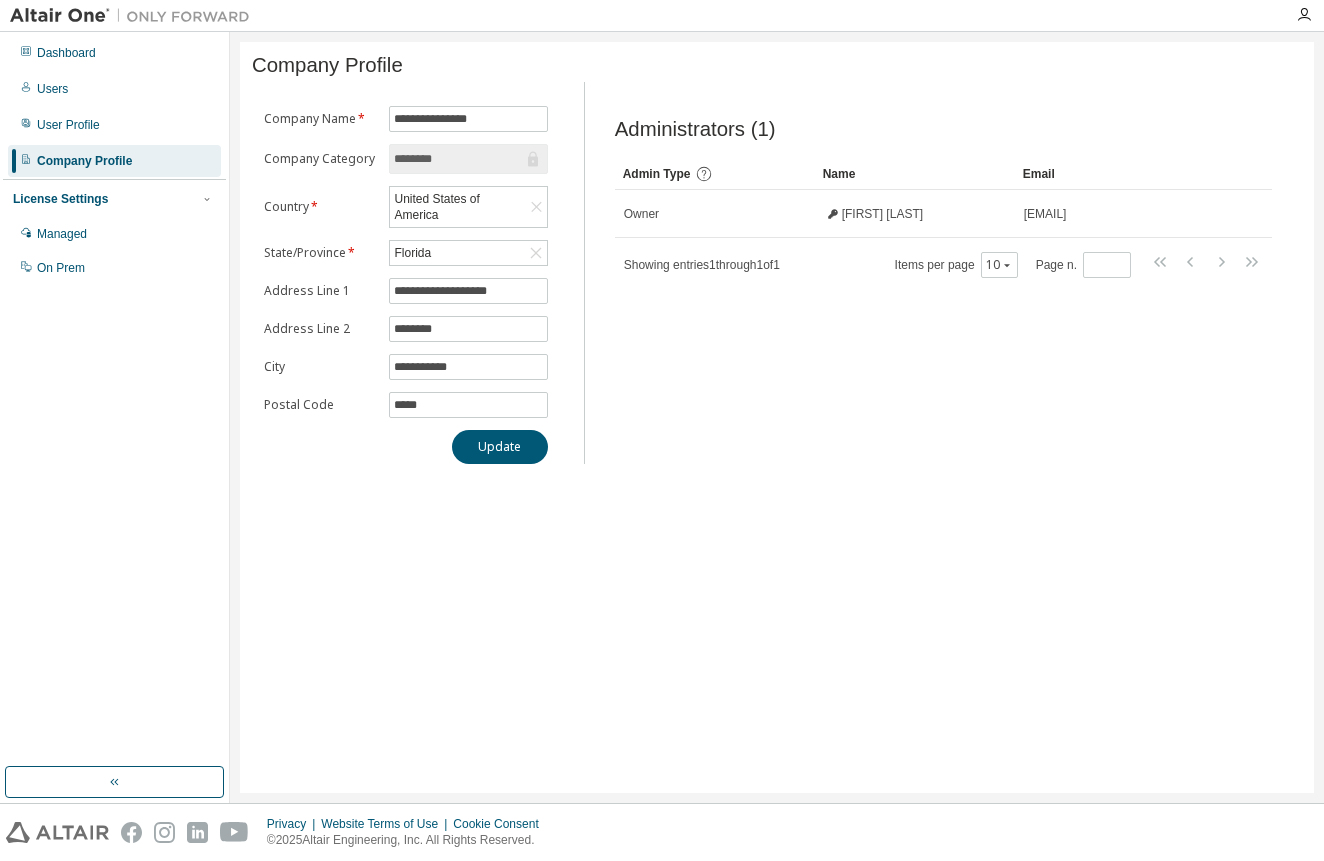 click on "Update" at bounding box center (500, 447) 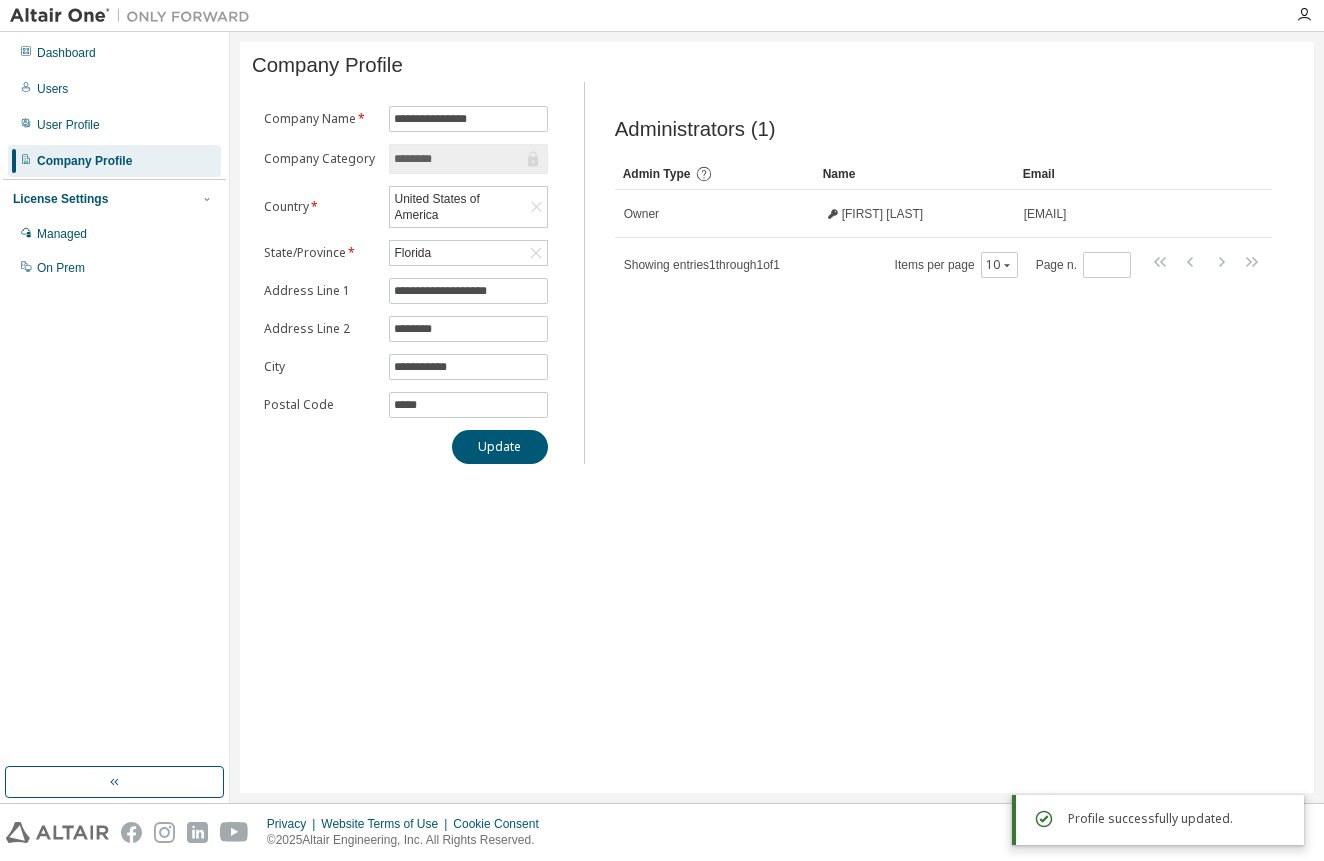 click on "********" at bounding box center (458, 159) 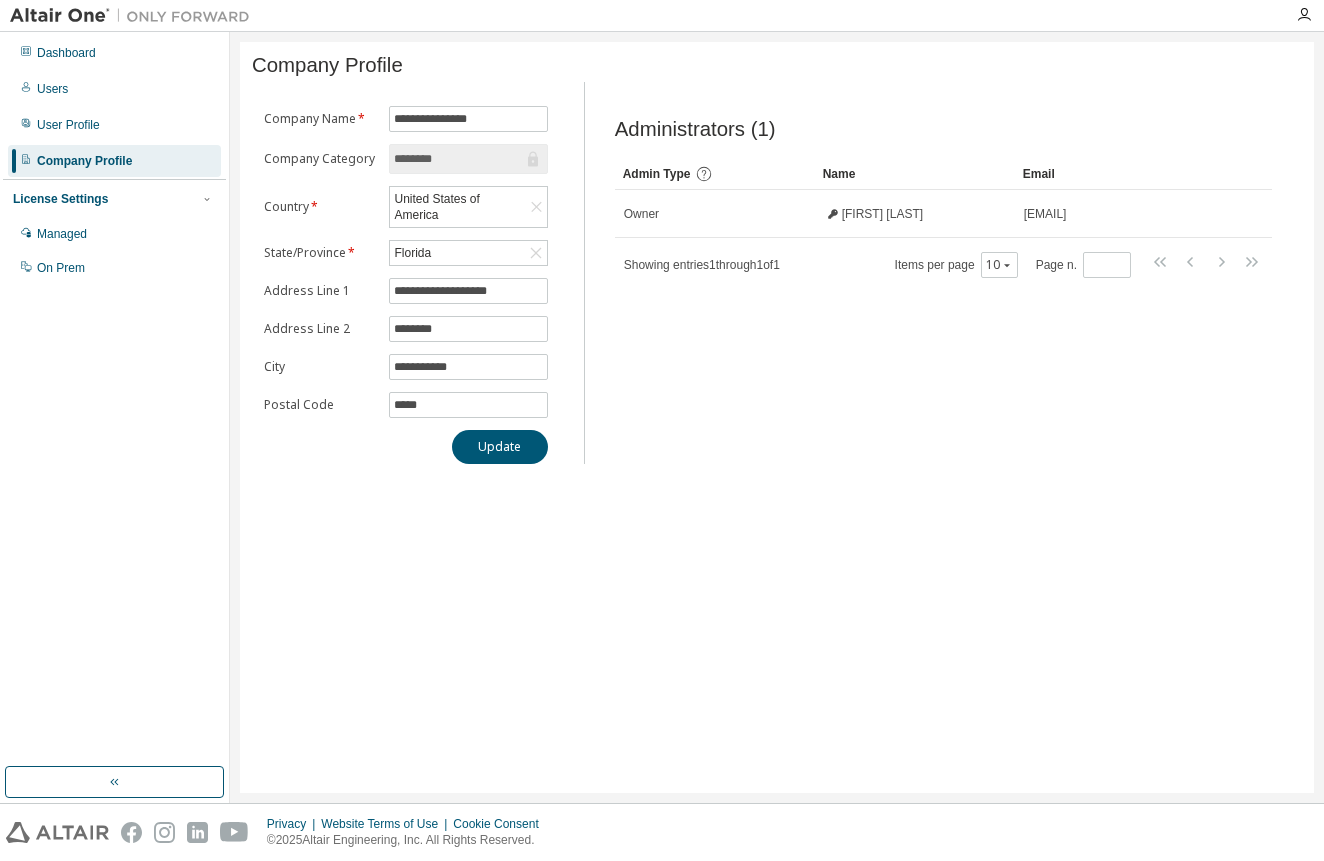 drag, startPoint x: 549, startPoint y: 355, endPoint x: 507, endPoint y: 412, distance: 70.80254 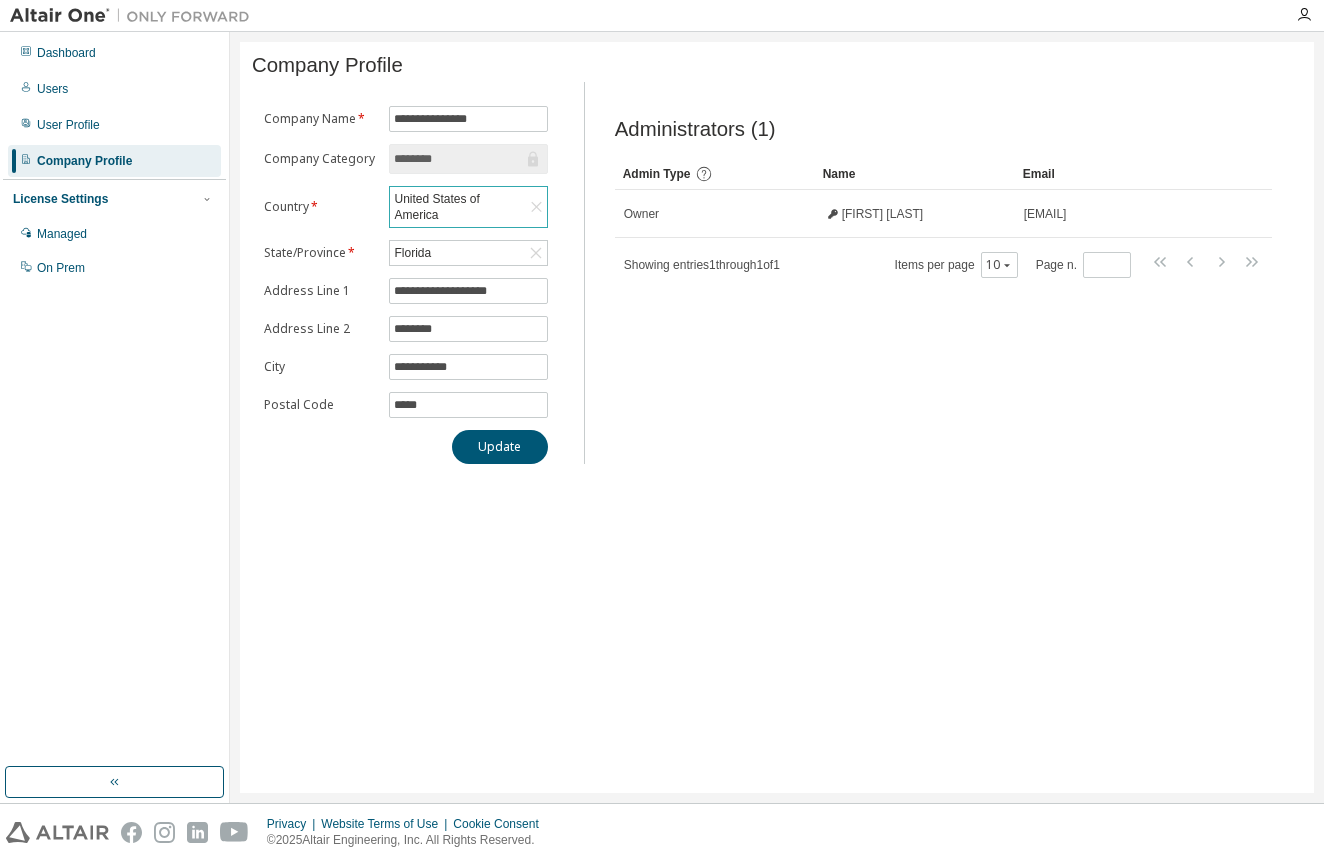 scroll, scrollTop: -1, scrollLeft: 33, axis: both 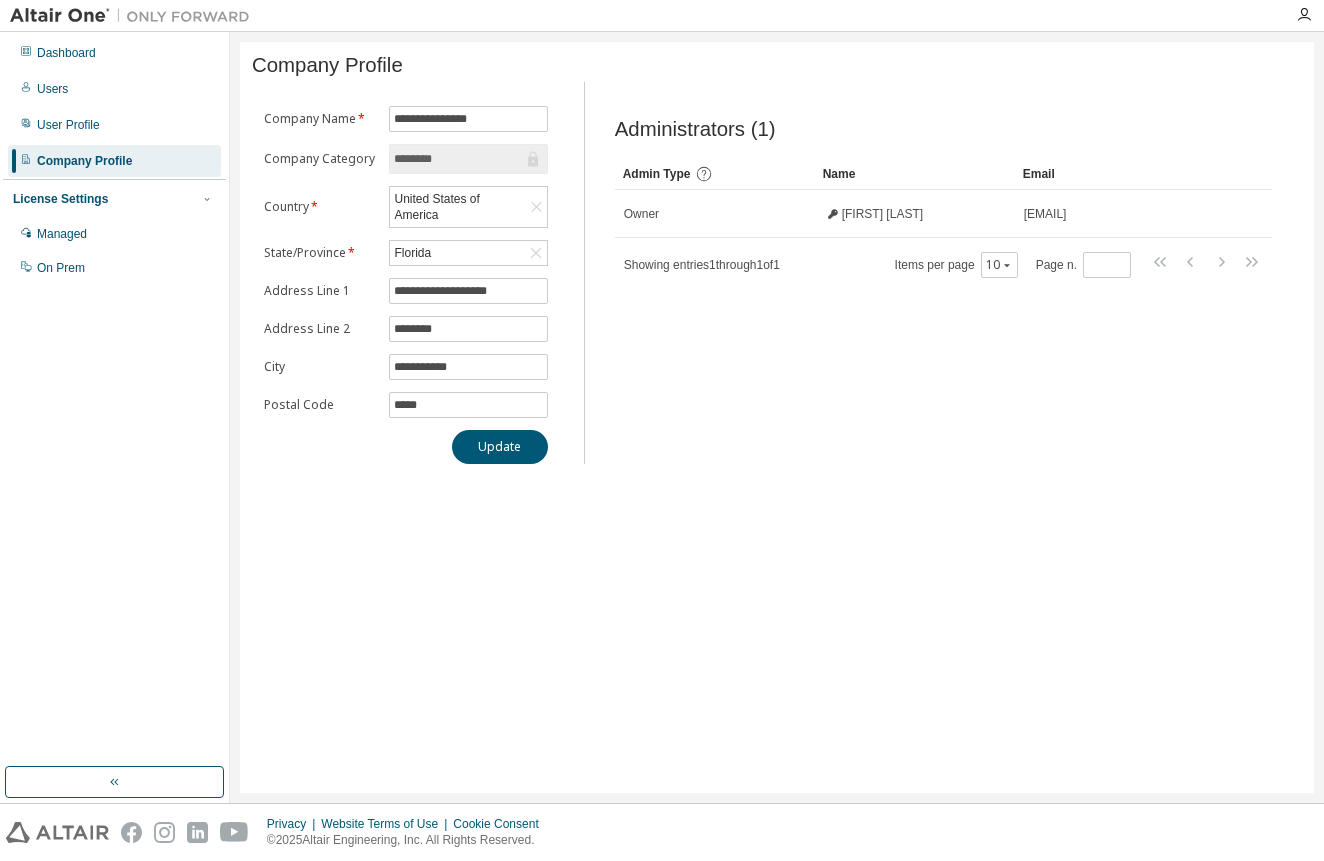 click on "********" at bounding box center (458, 159) 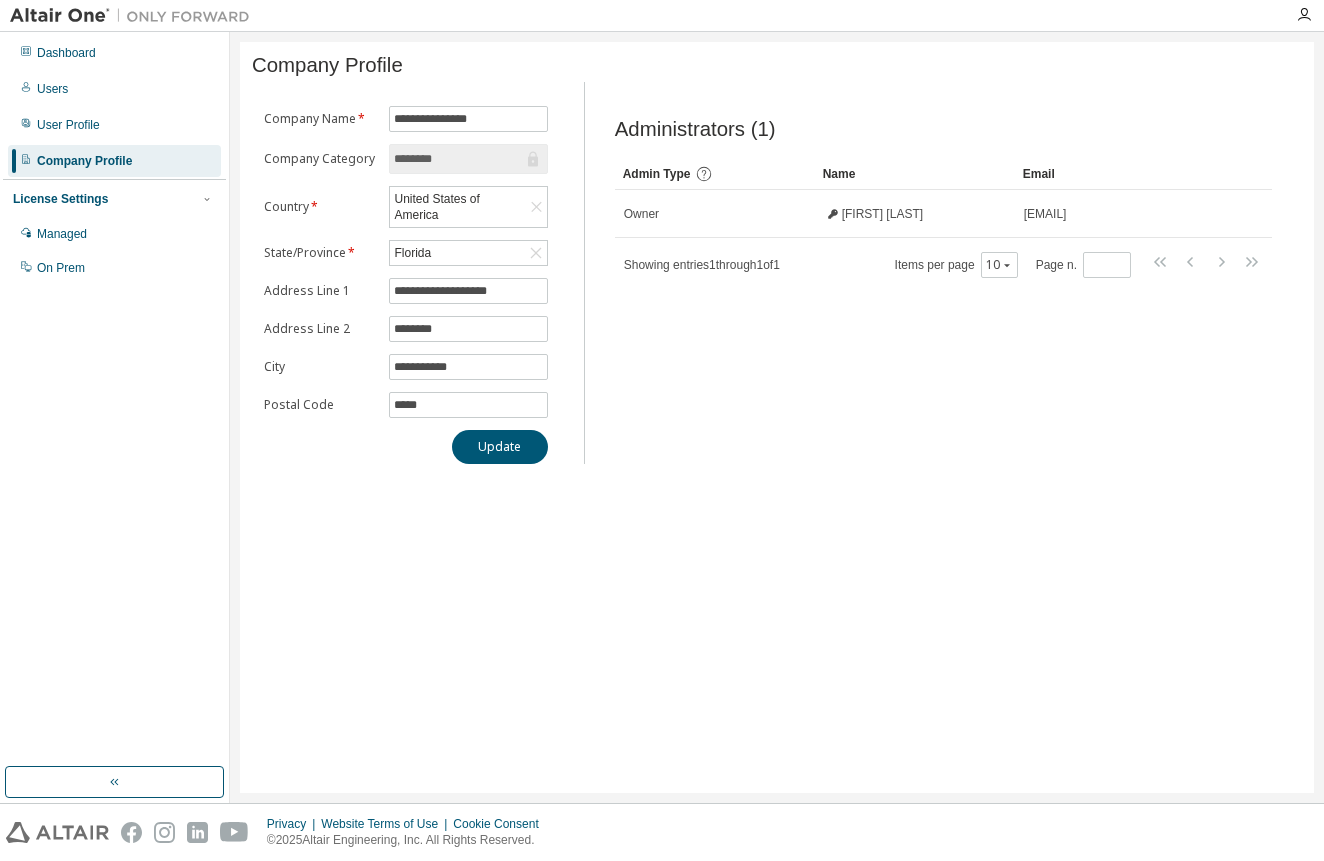 click on "Company Category" at bounding box center [320, 159] 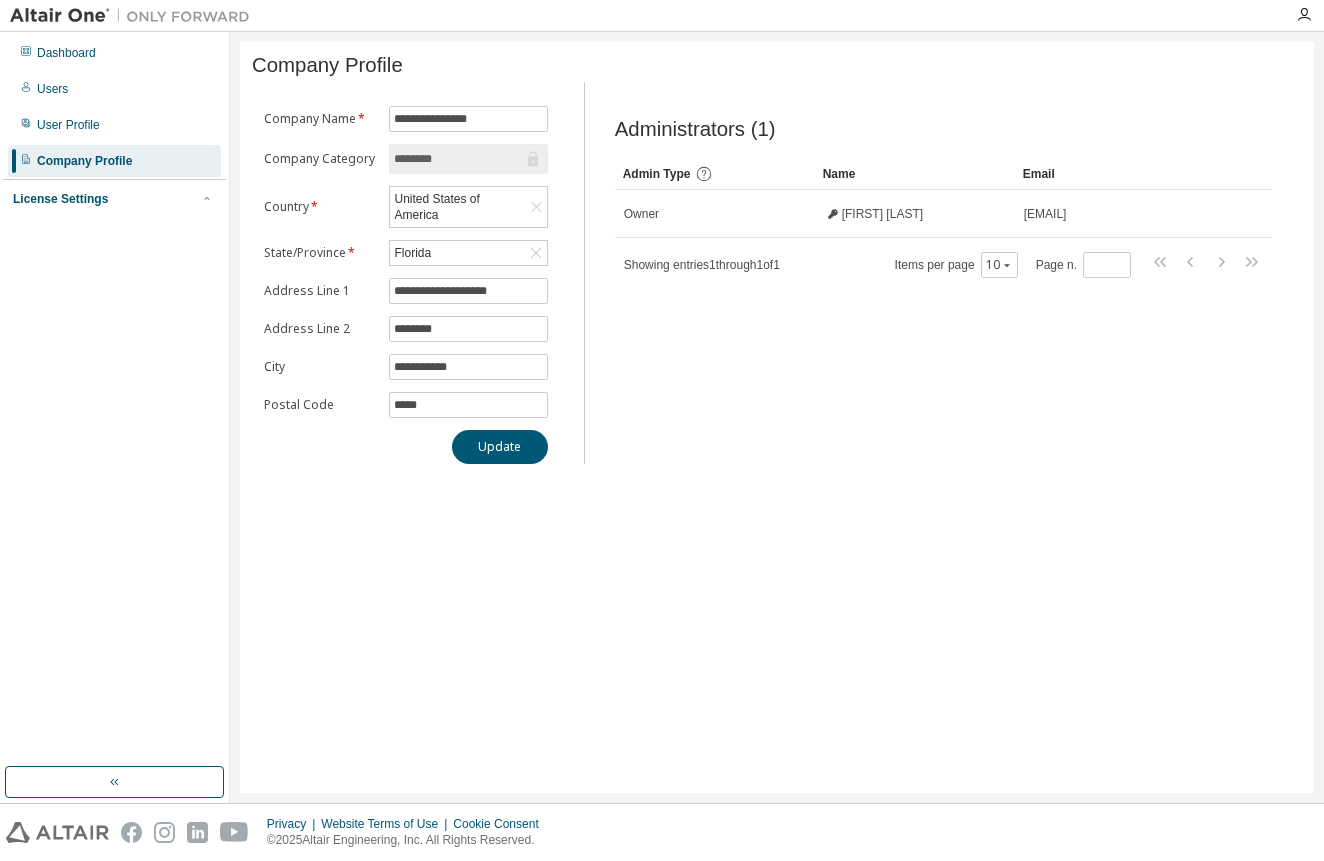 click 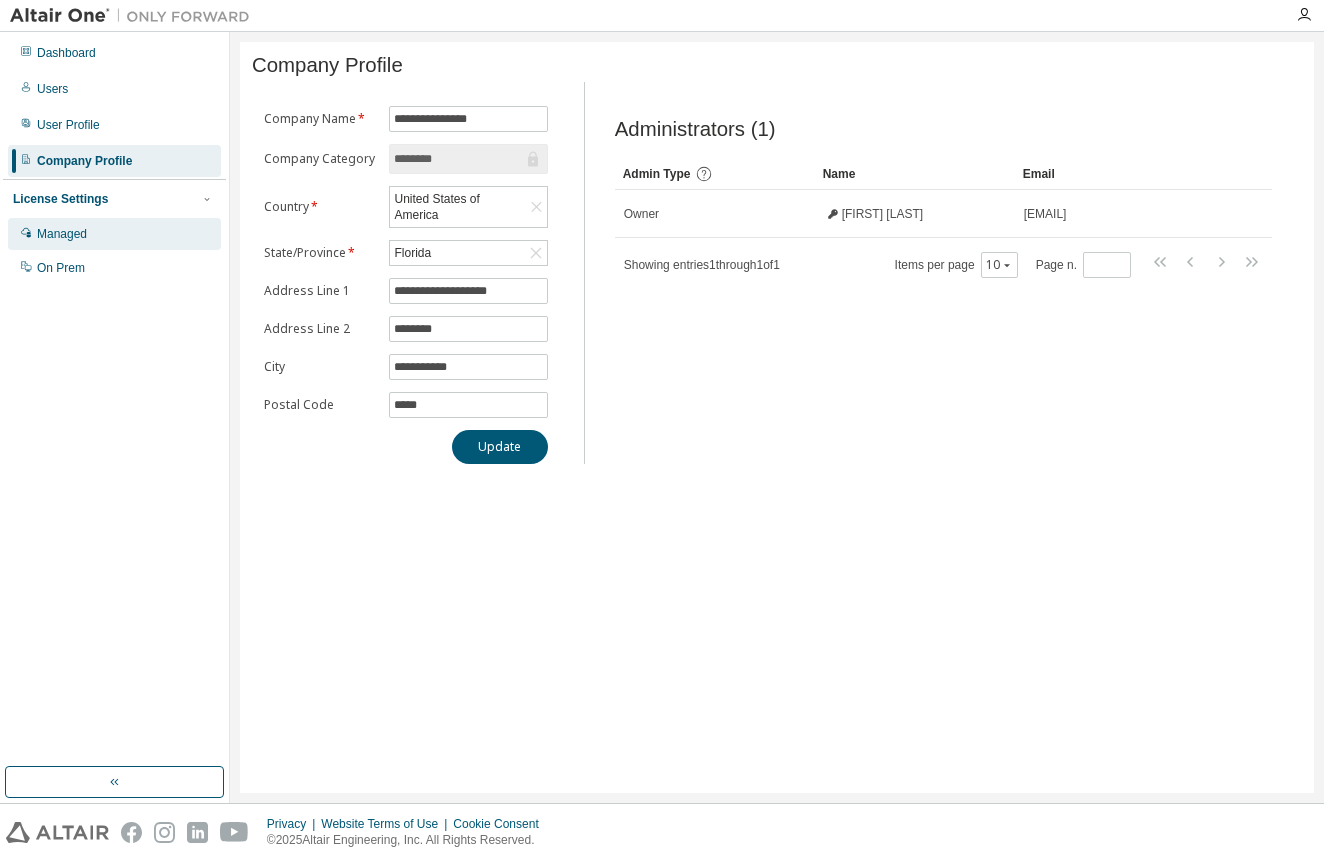 click on "Managed" at bounding box center (62, 234) 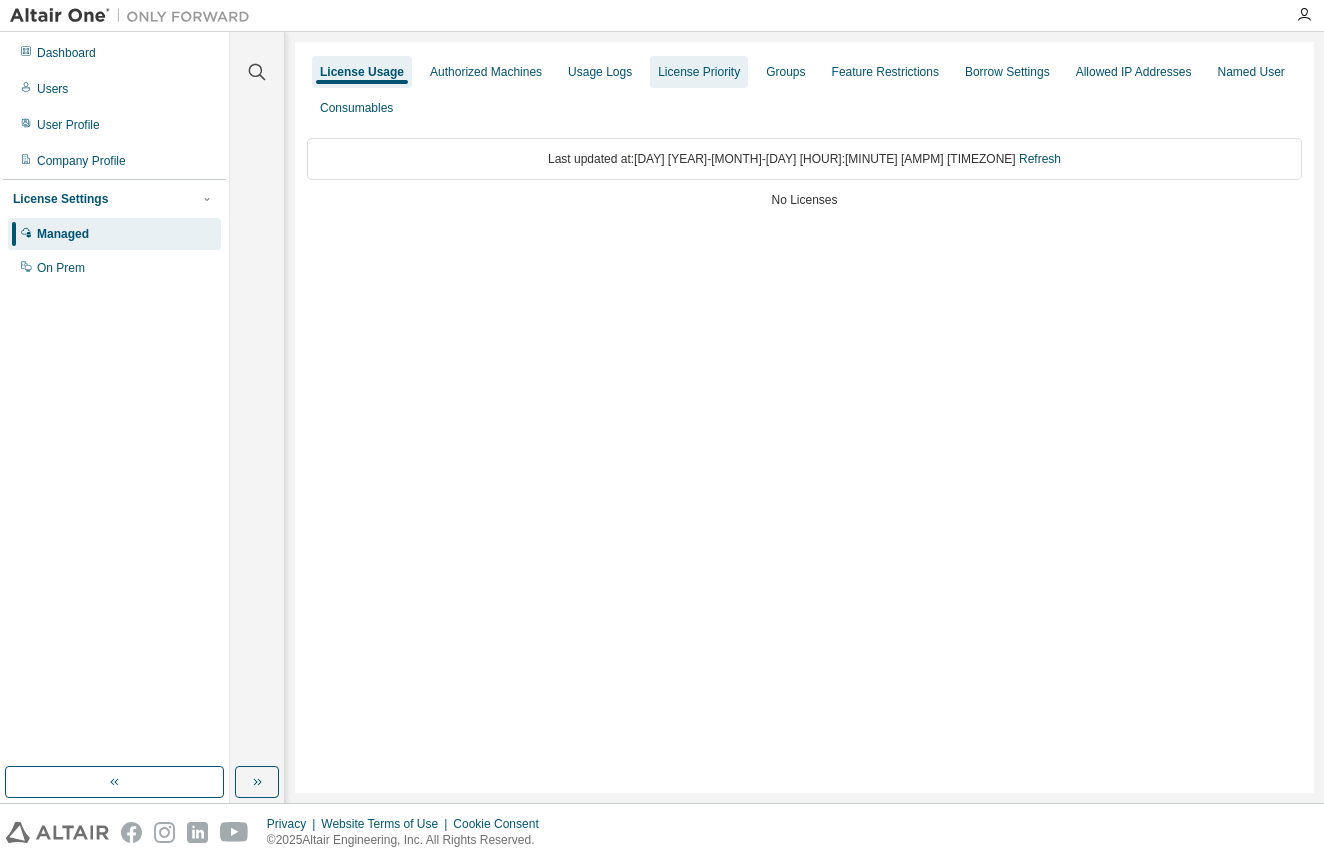 click on "License Priority" at bounding box center [699, 72] 